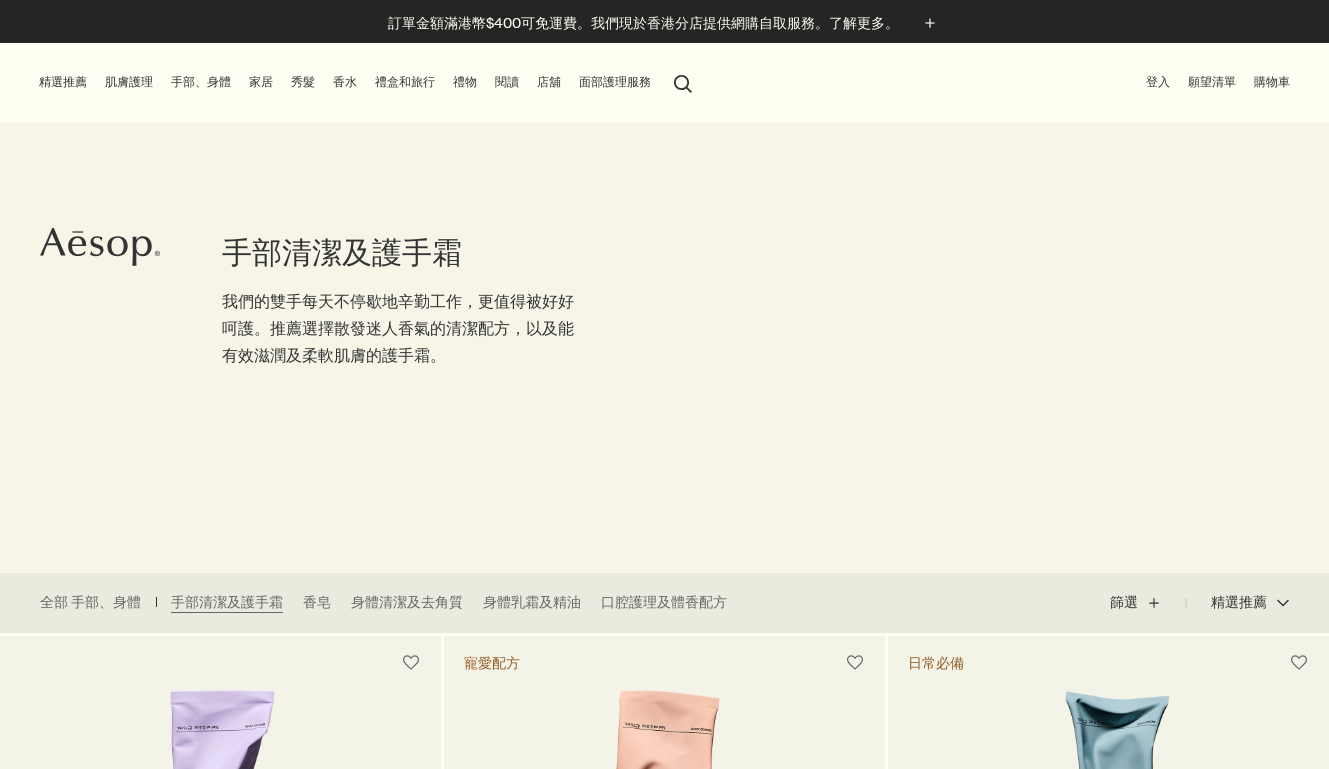 scroll, scrollTop: 0, scrollLeft: 0, axis: both 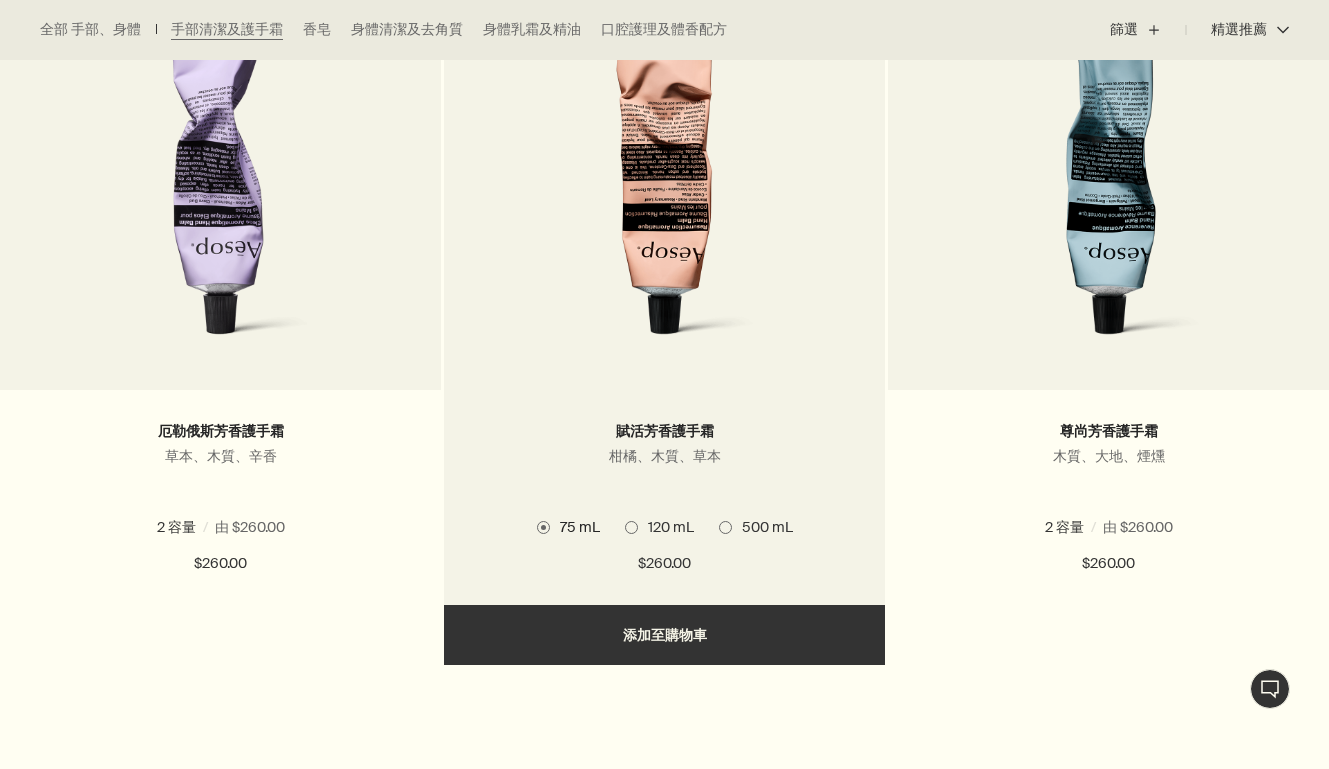click on "加入購物車 添加至購物車" at bounding box center [220, 635] 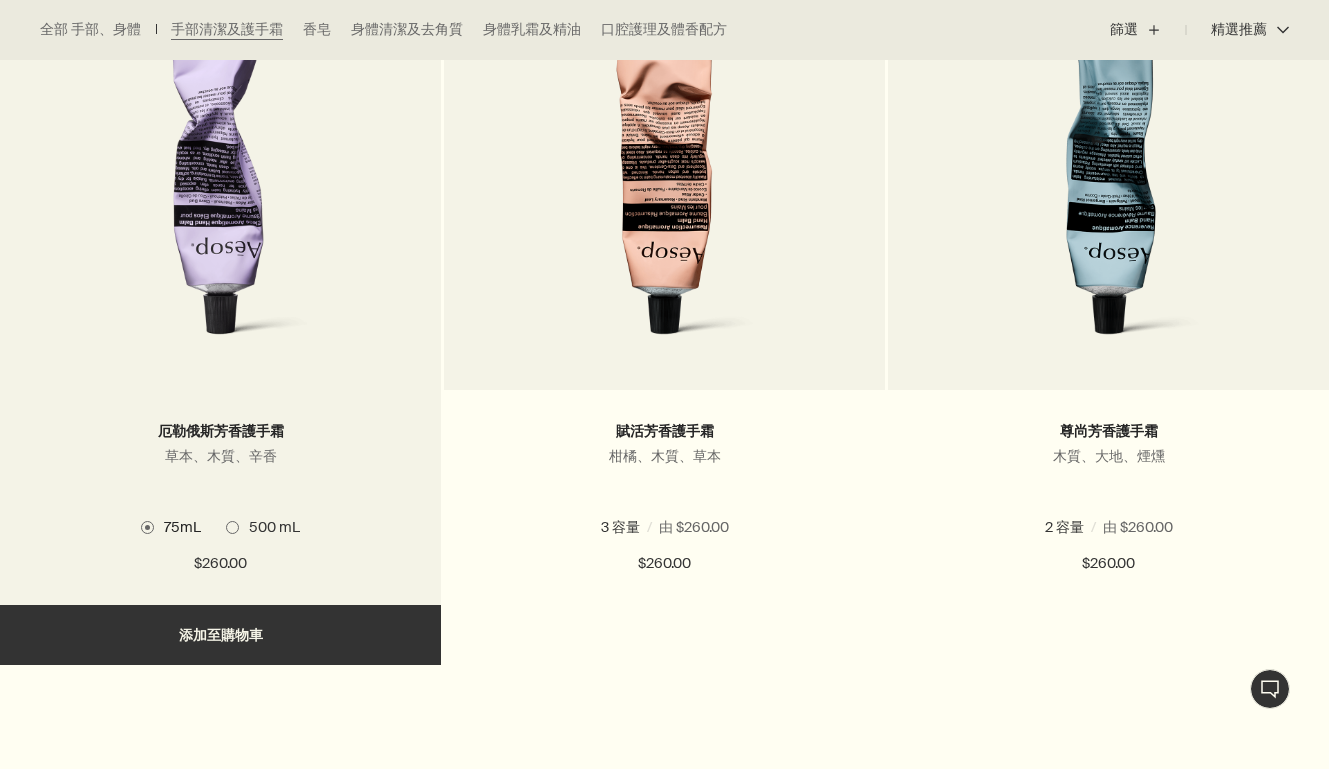 click at bounding box center (221, 175) 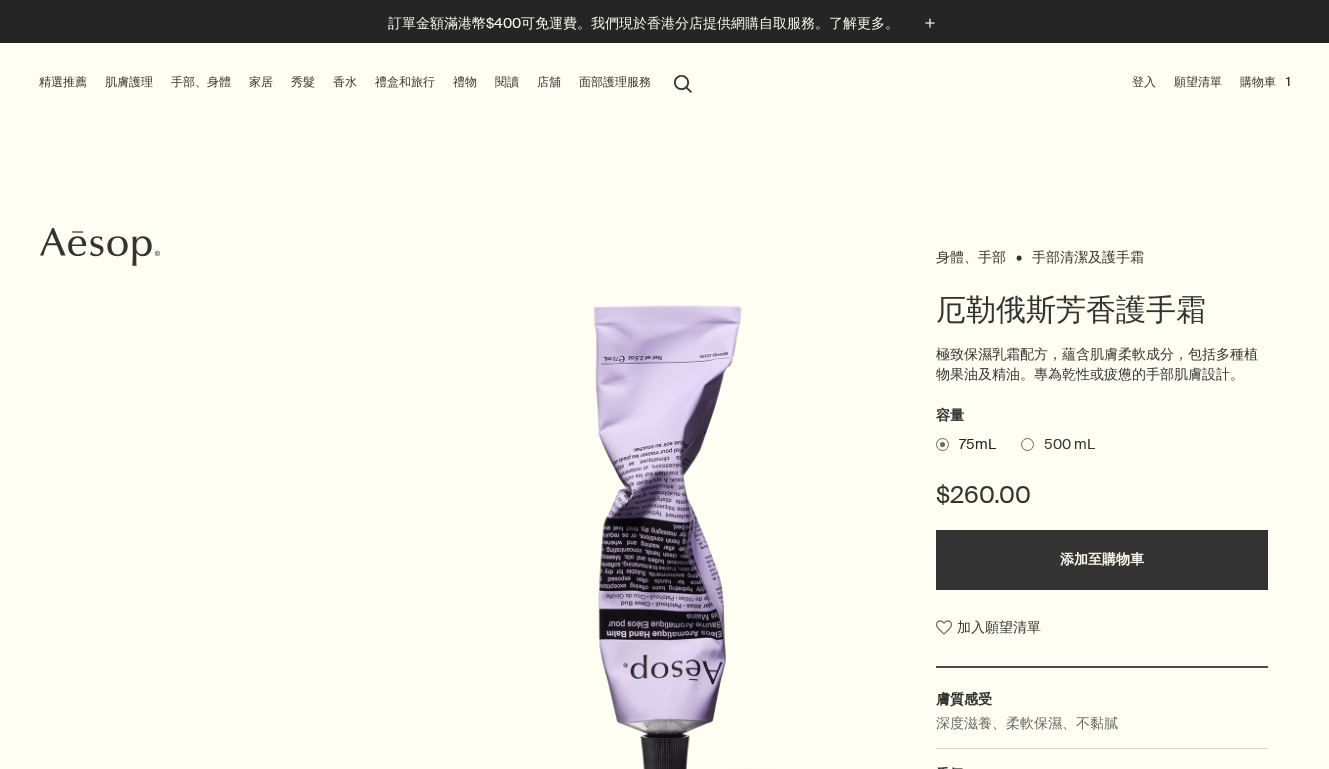 scroll, scrollTop: 0, scrollLeft: 0, axis: both 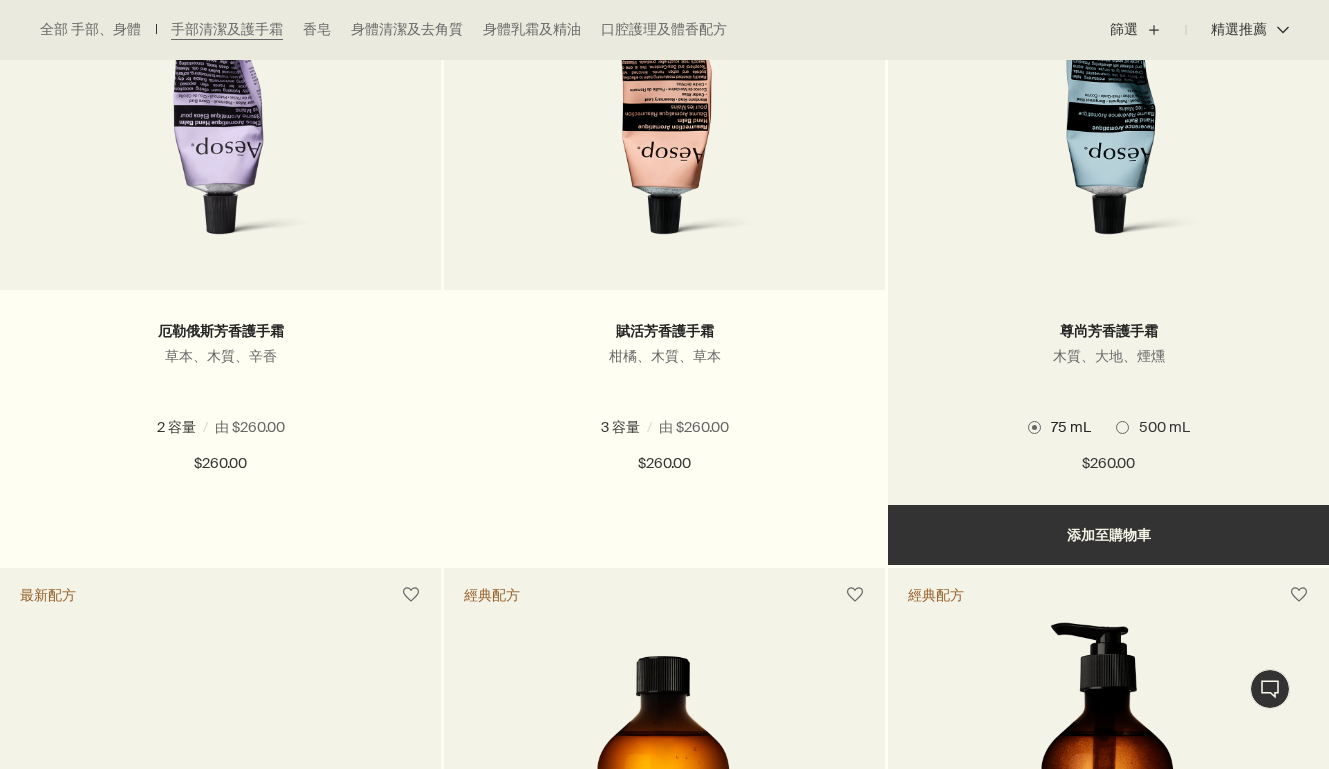 click at bounding box center [1109, 75] 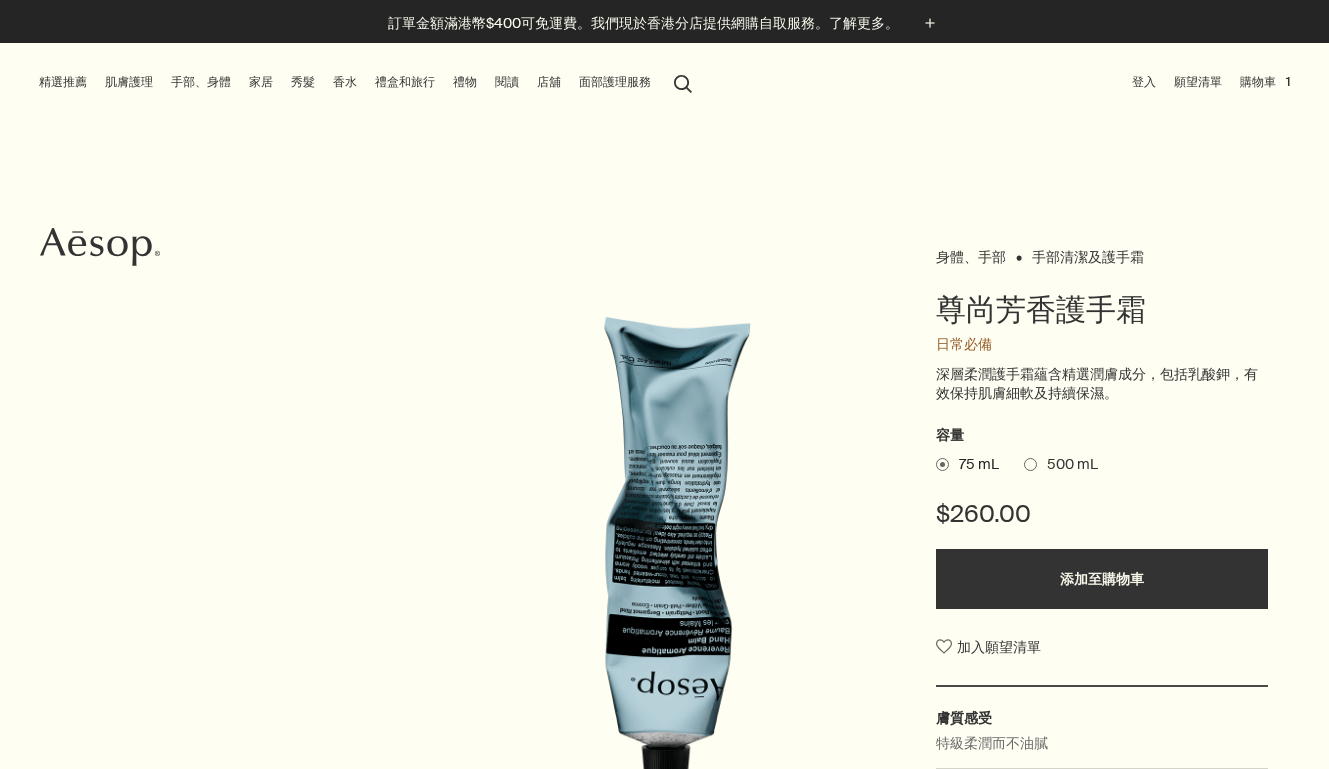 scroll, scrollTop: 0, scrollLeft: 0, axis: both 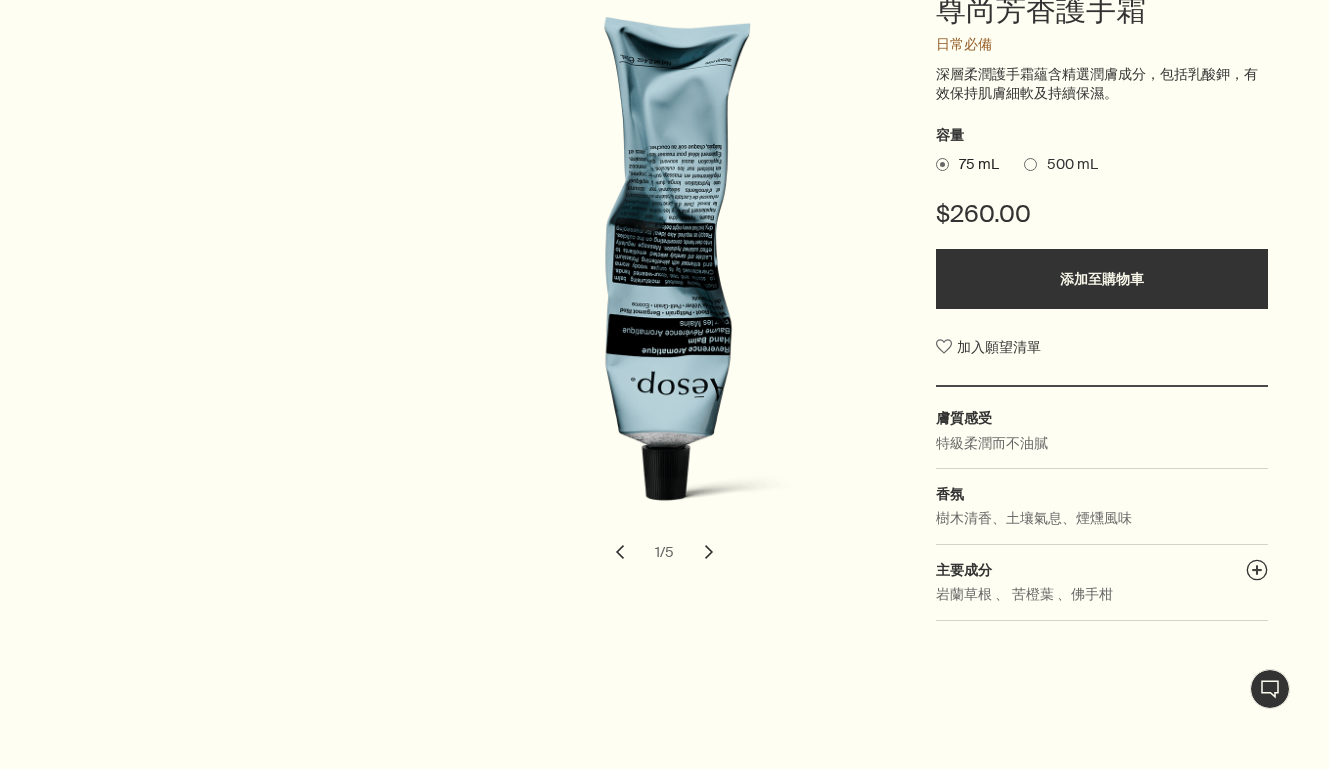 click on "添加至購物車" at bounding box center (1102, 279) 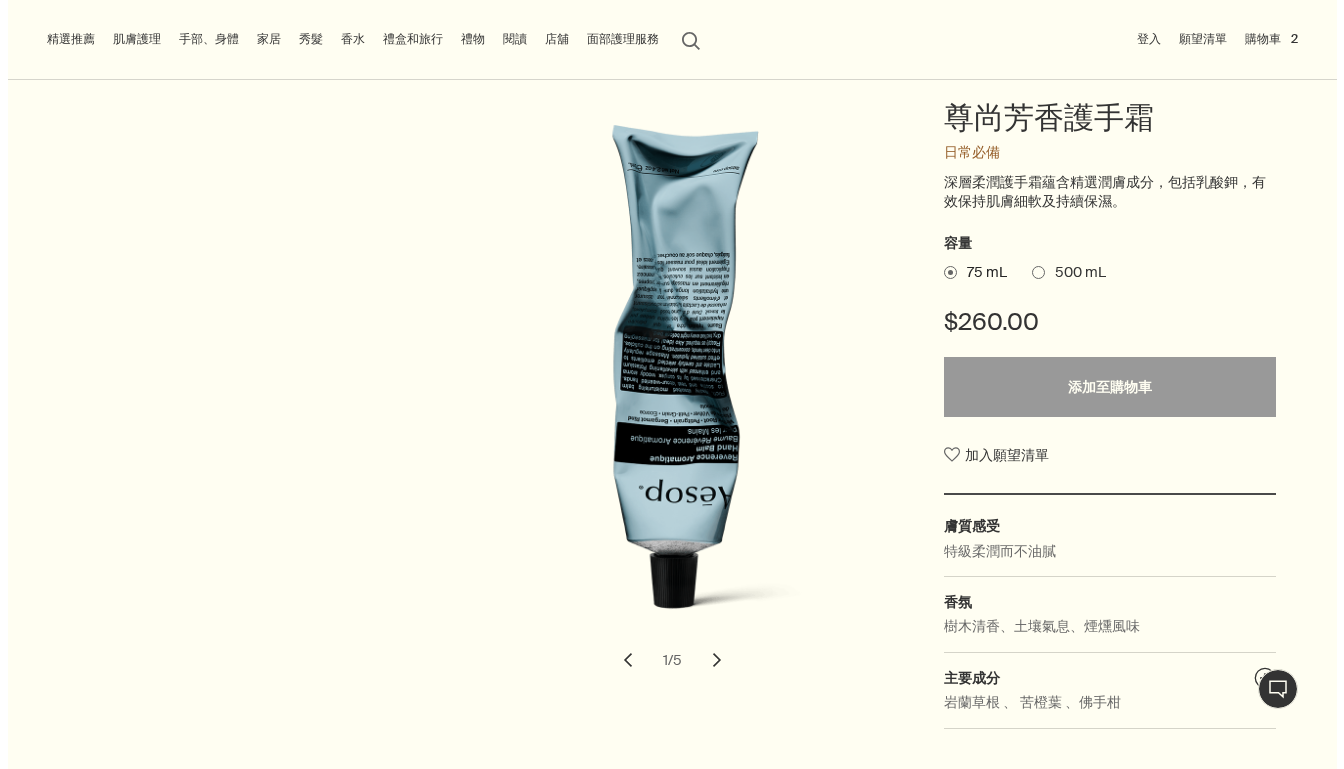 scroll, scrollTop: 0, scrollLeft: 0, axis: both 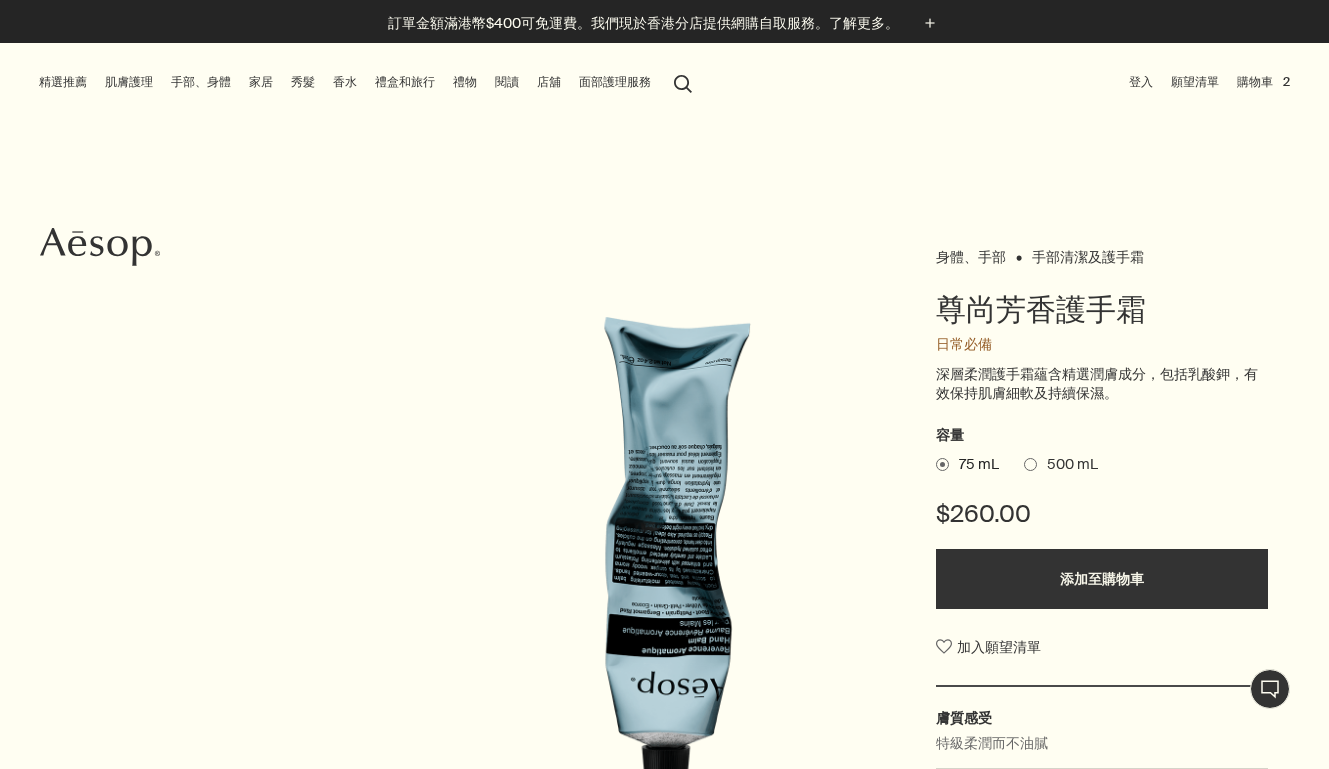 click on "購物車 2" at bounding box center [1263, 82] 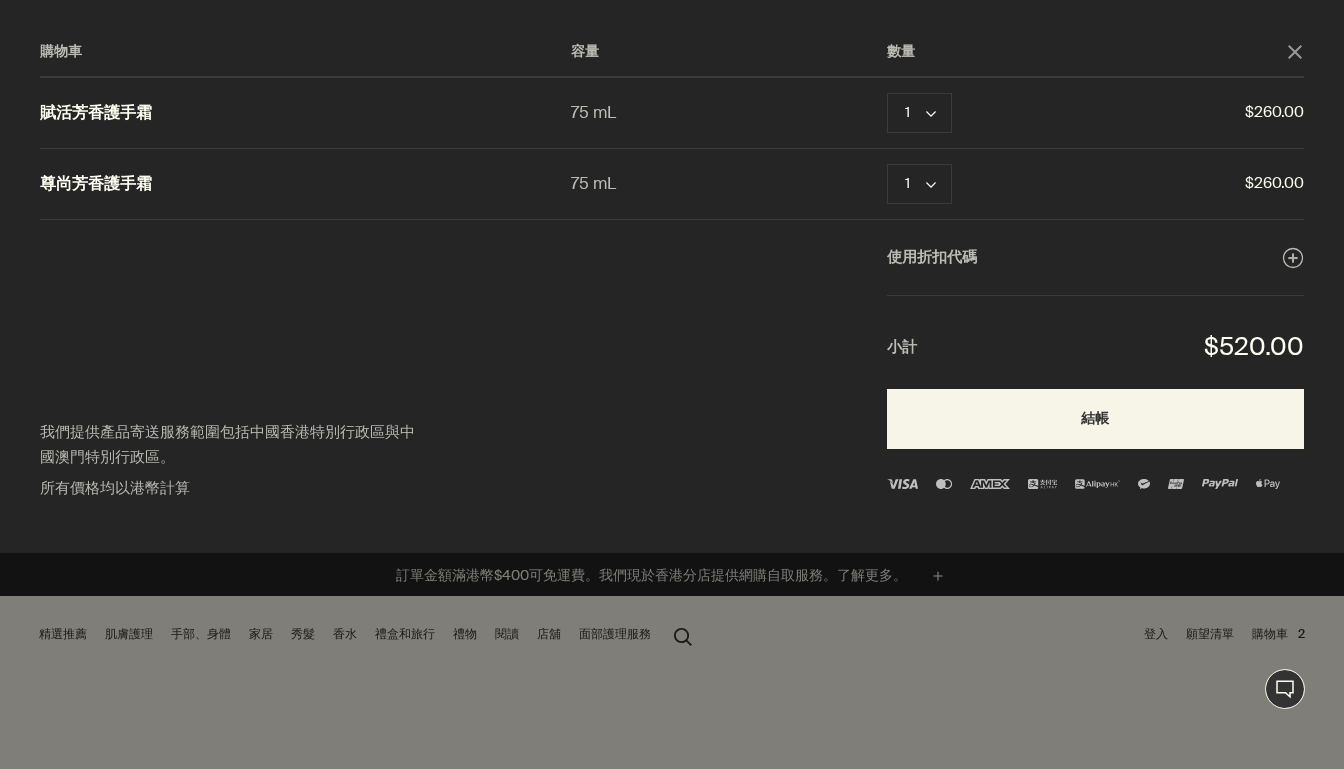 drag, startPoint x: 421, startPoint y: 703, endPoint x: 411, endPoint y: 653, distance: 50.990196 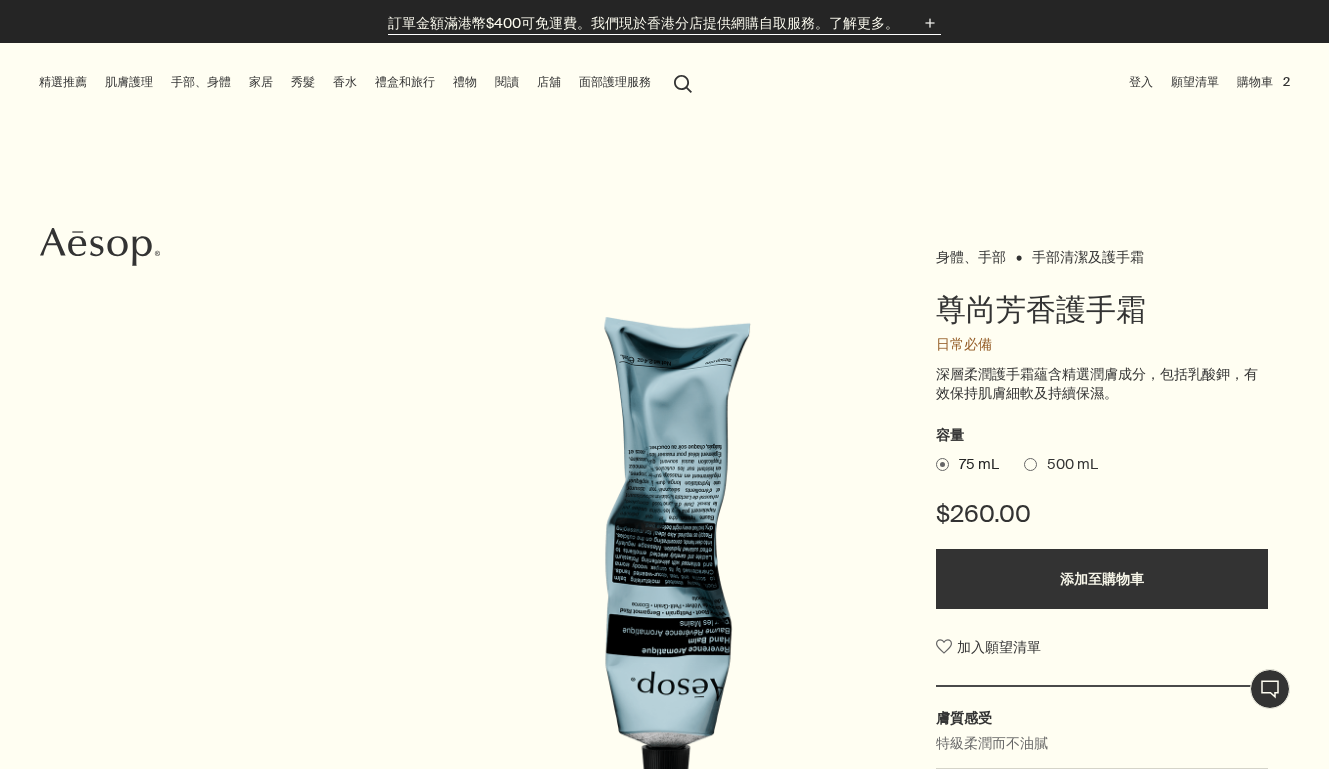 click at bounding box center [930, 23] 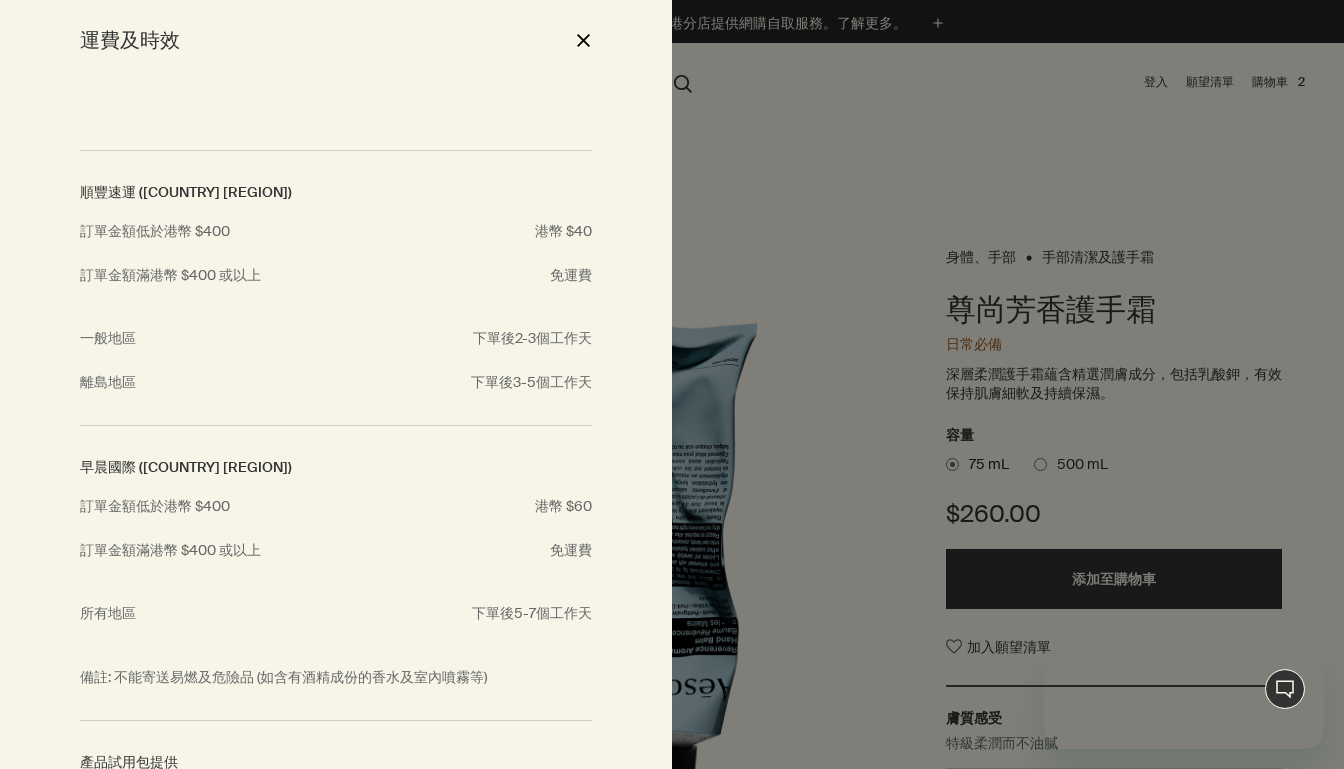 scroll, scrollTop: 0, scrollLeft: 0, axis: both 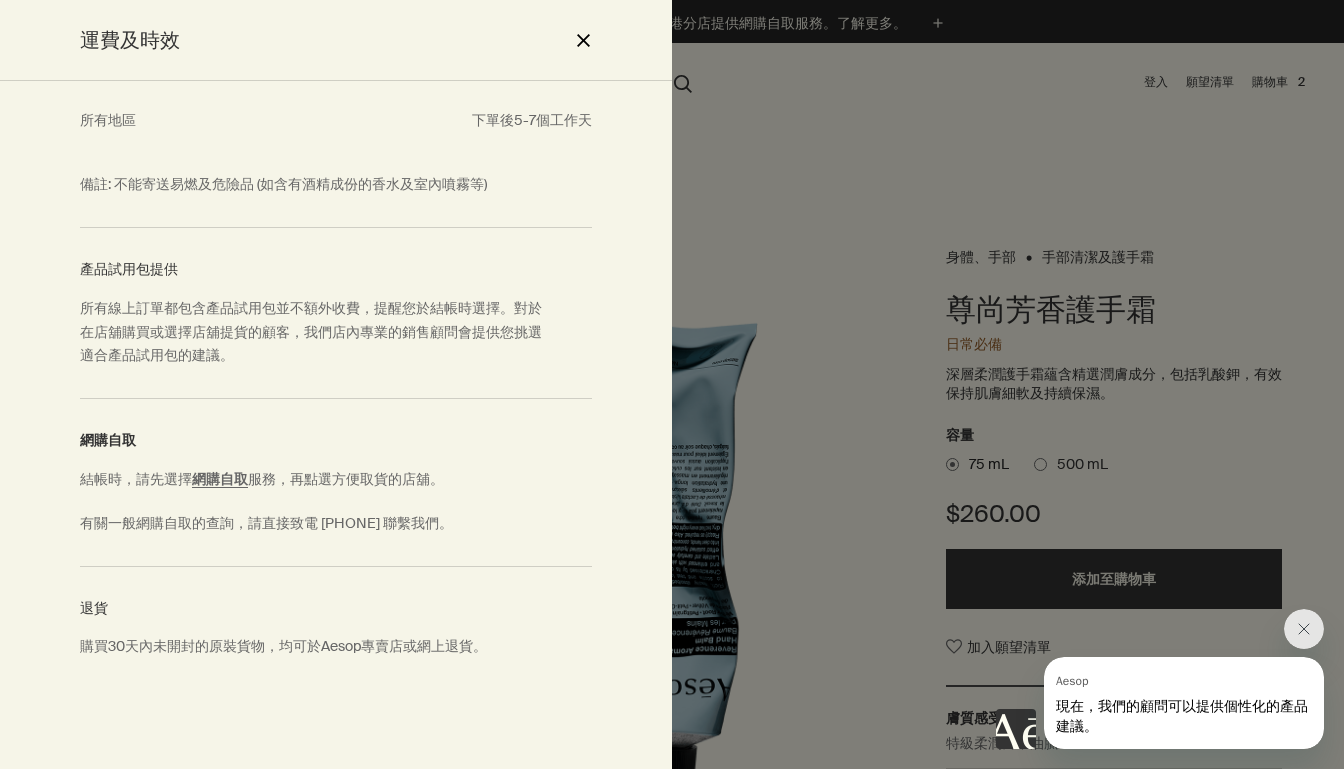 click on "close" at bounding box center (583, 40) 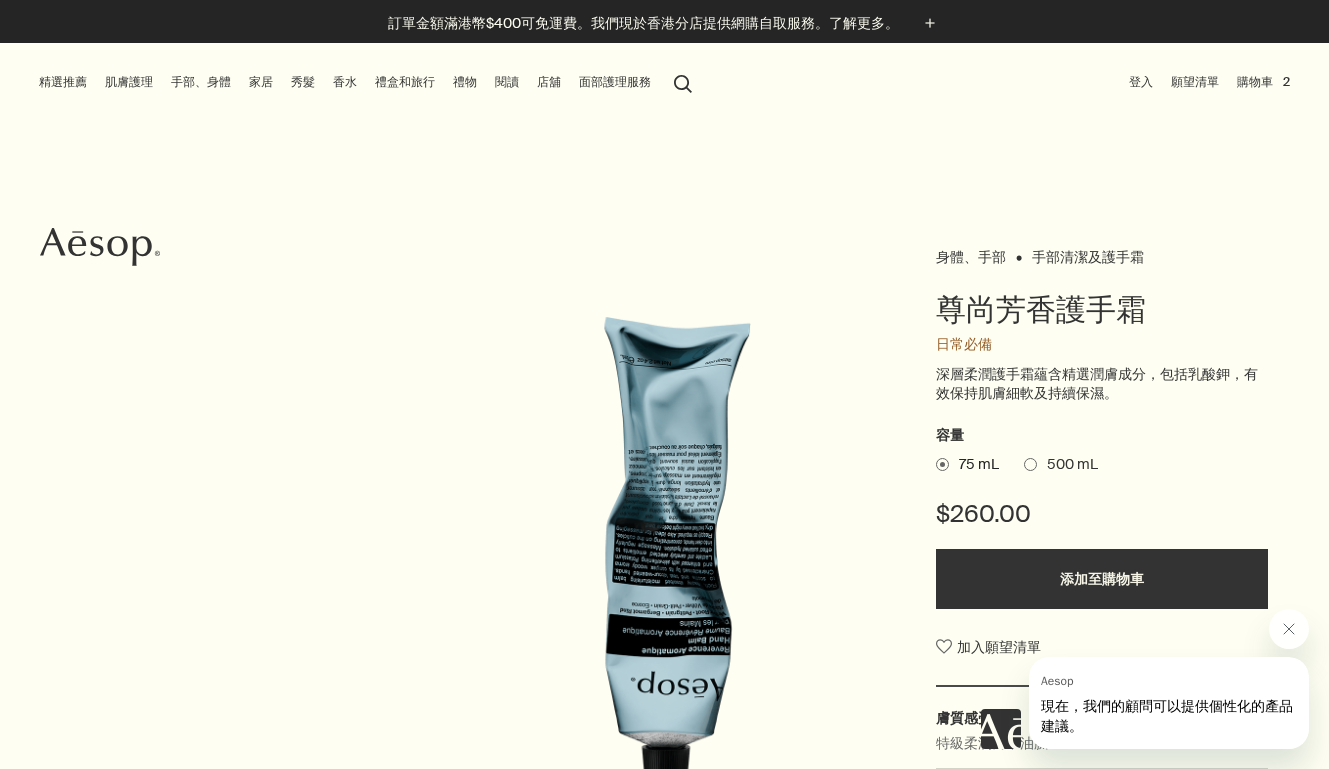 click on "精選推薦" at bounding box center [63, 82] 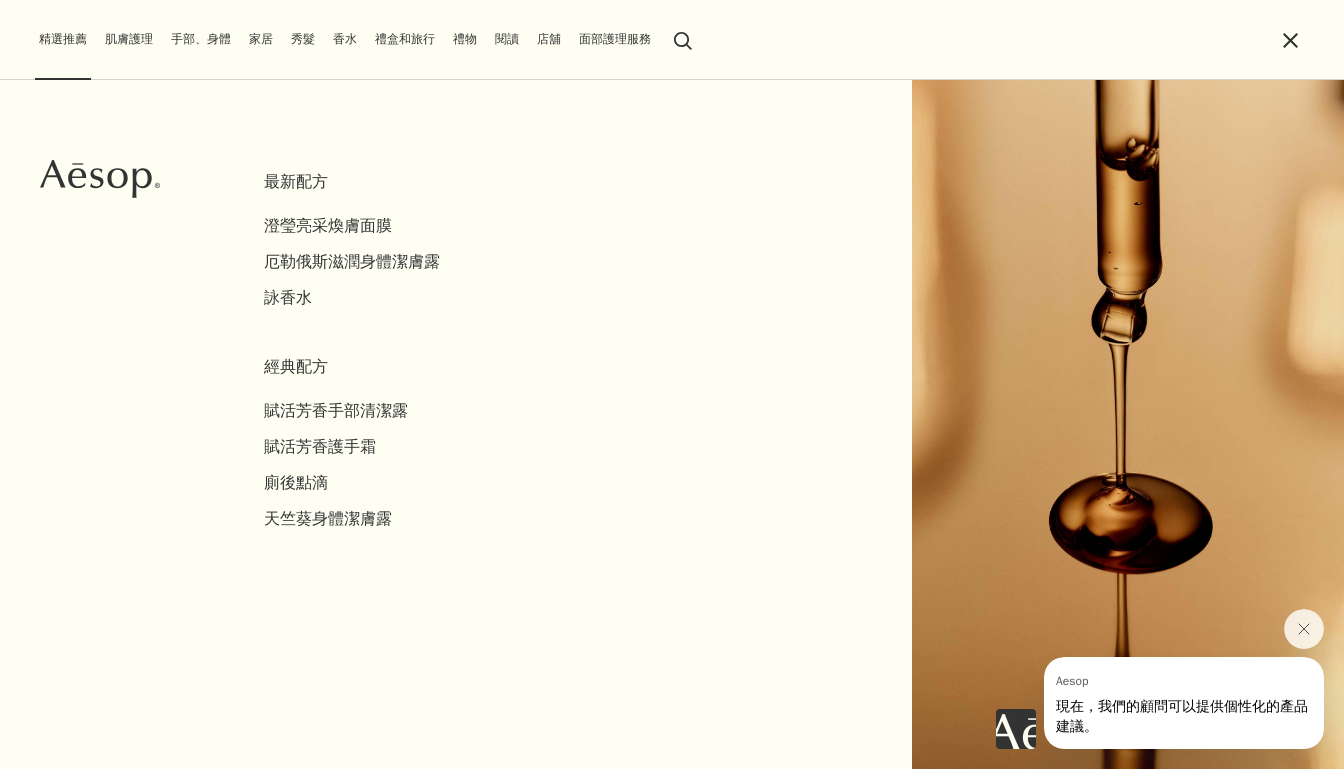 click on "閱讀" at bounding box center [507, 39] 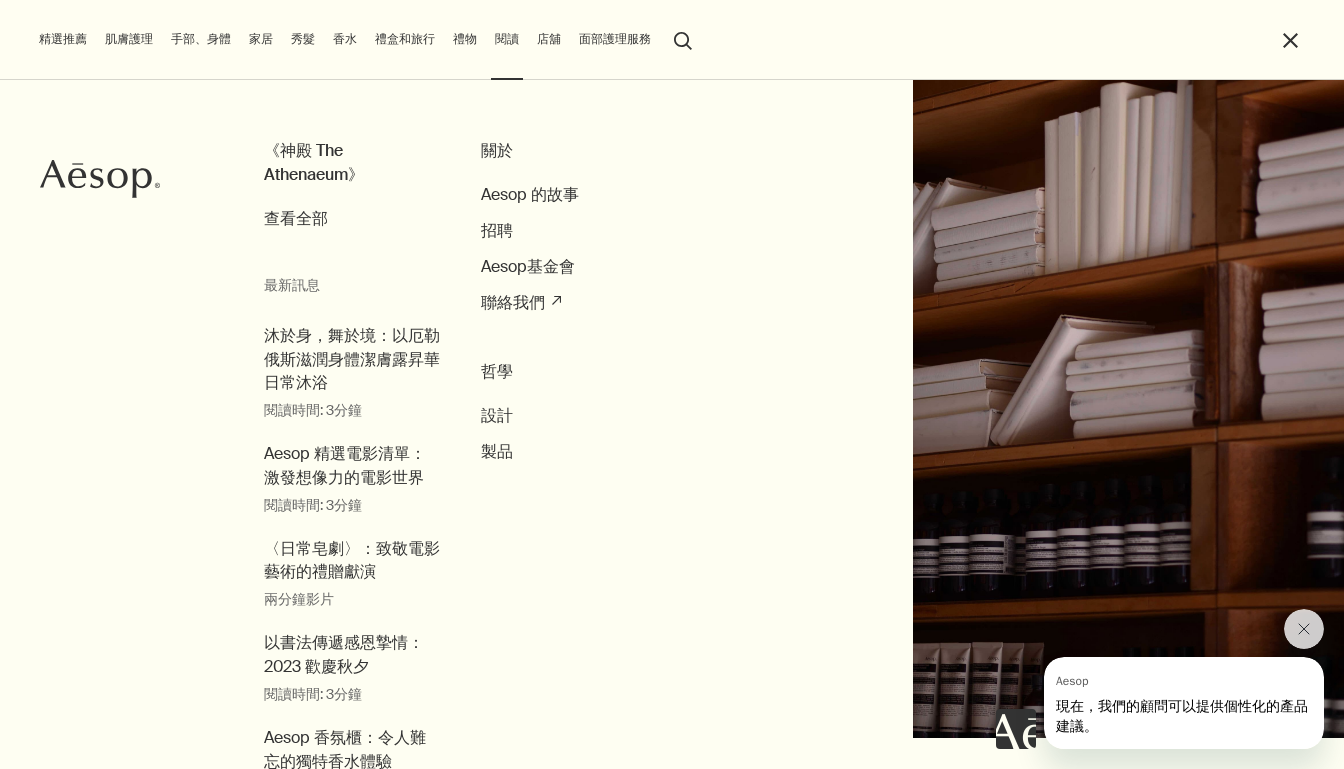 scroll, scrollTop: 62, scrollLeft: 0, axis: vertical 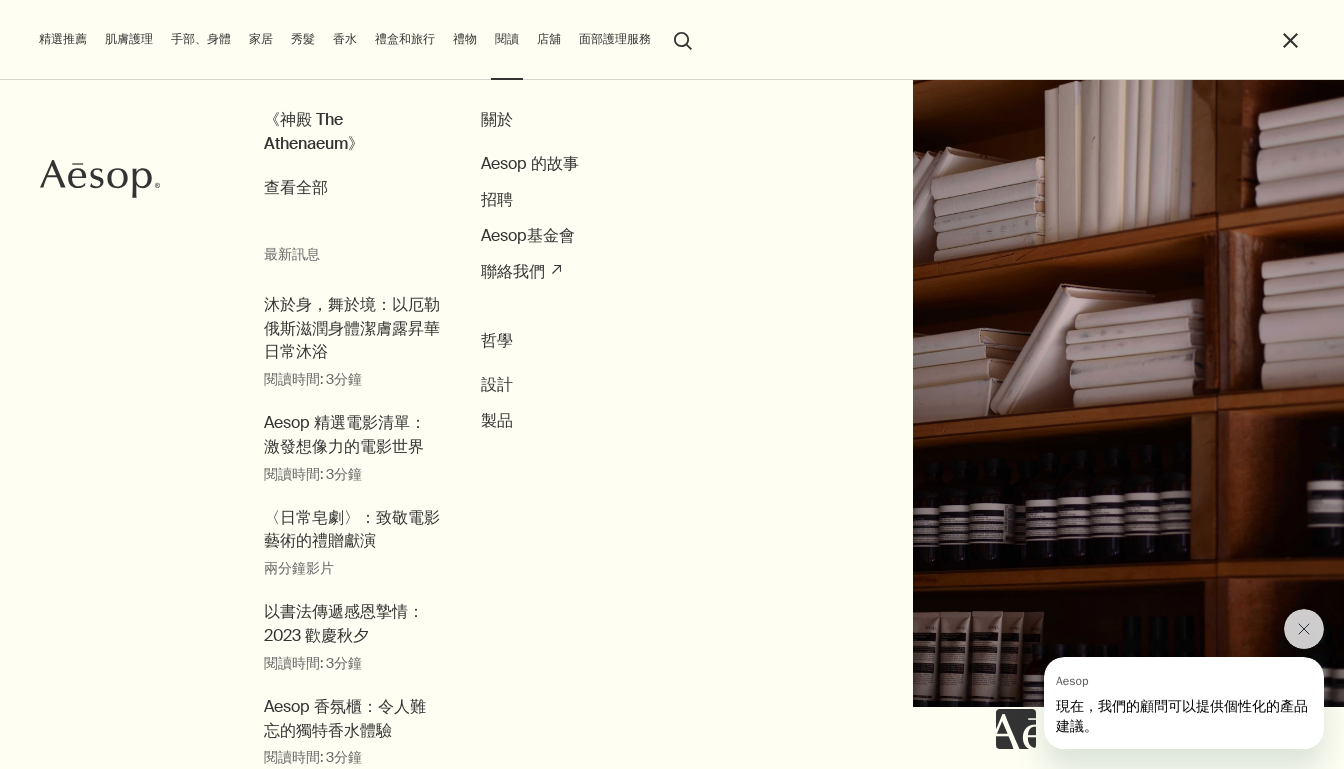 click on "禮物" at bounding box center (465, 39) 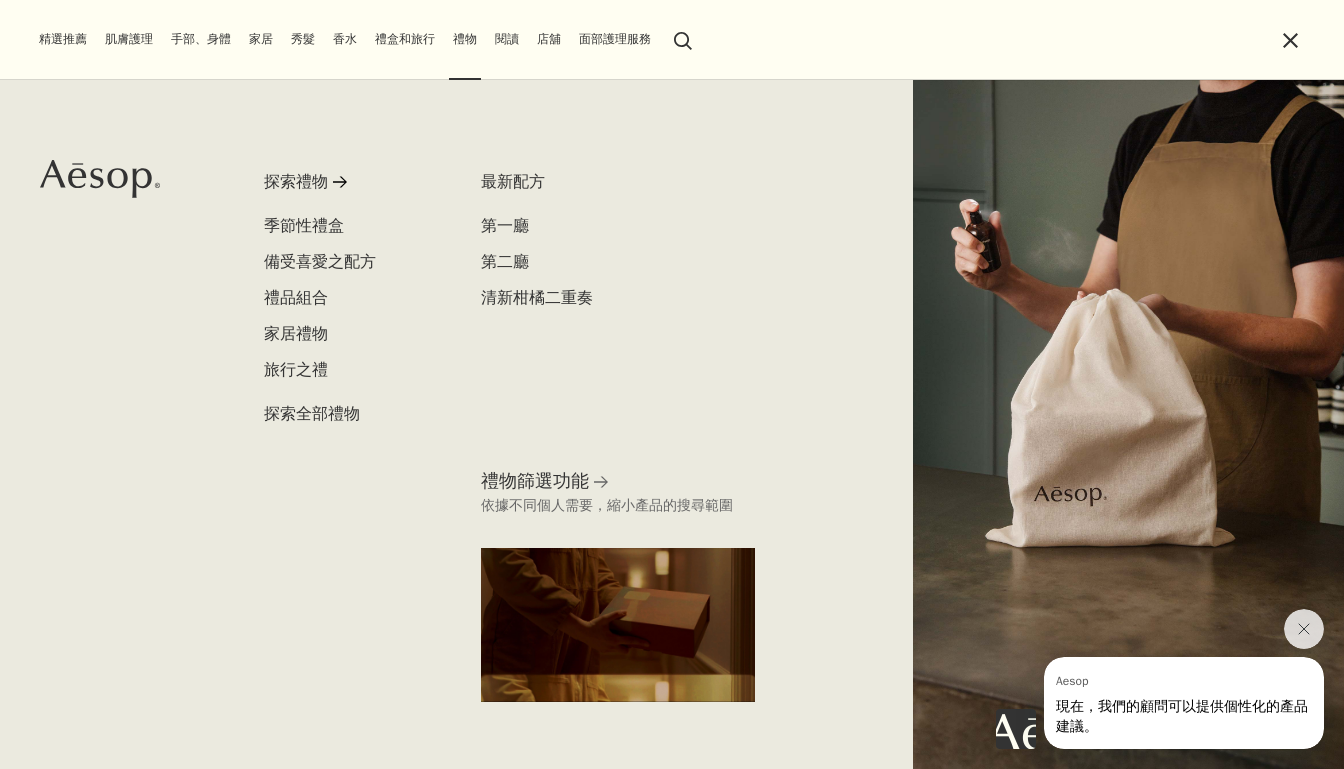 click on "禮盒和旅行" at bounding box center (405, 39) 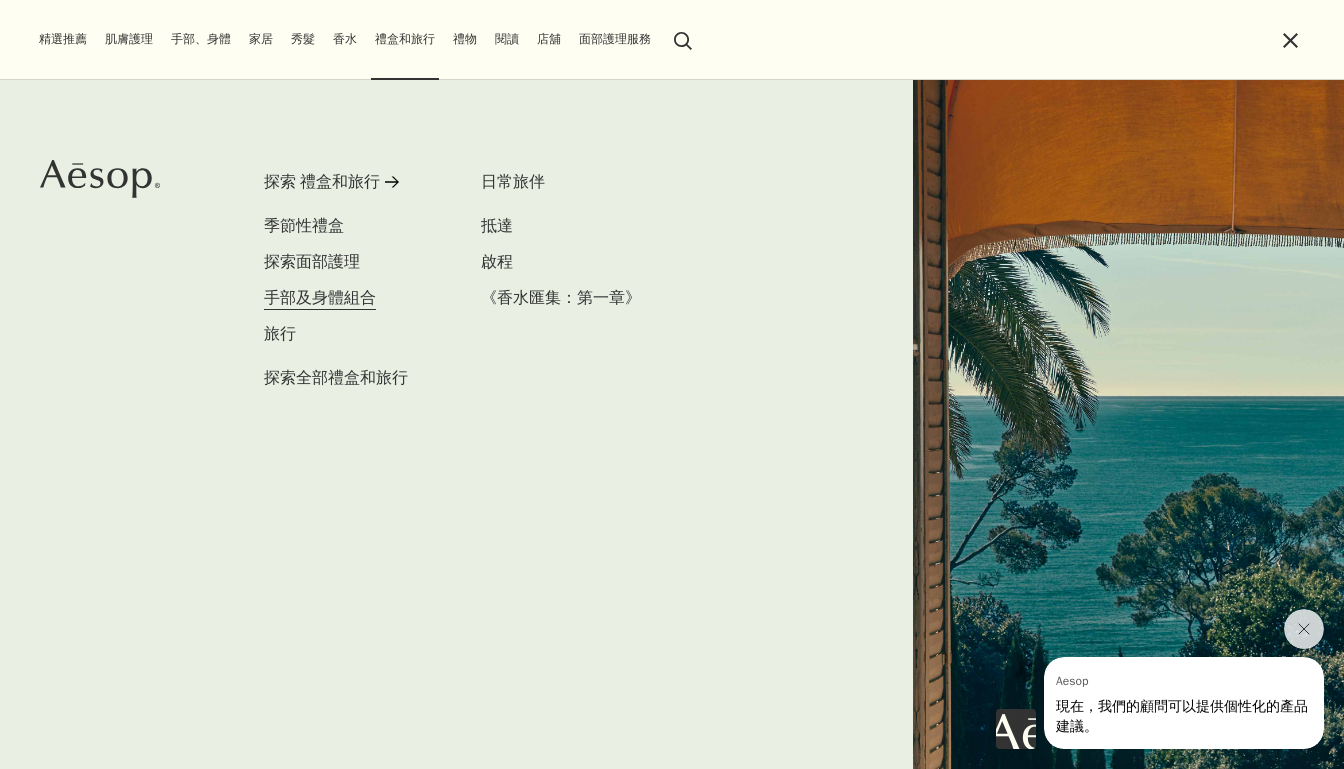 click on "手部及身體組合" at bounding box center [320, 297] 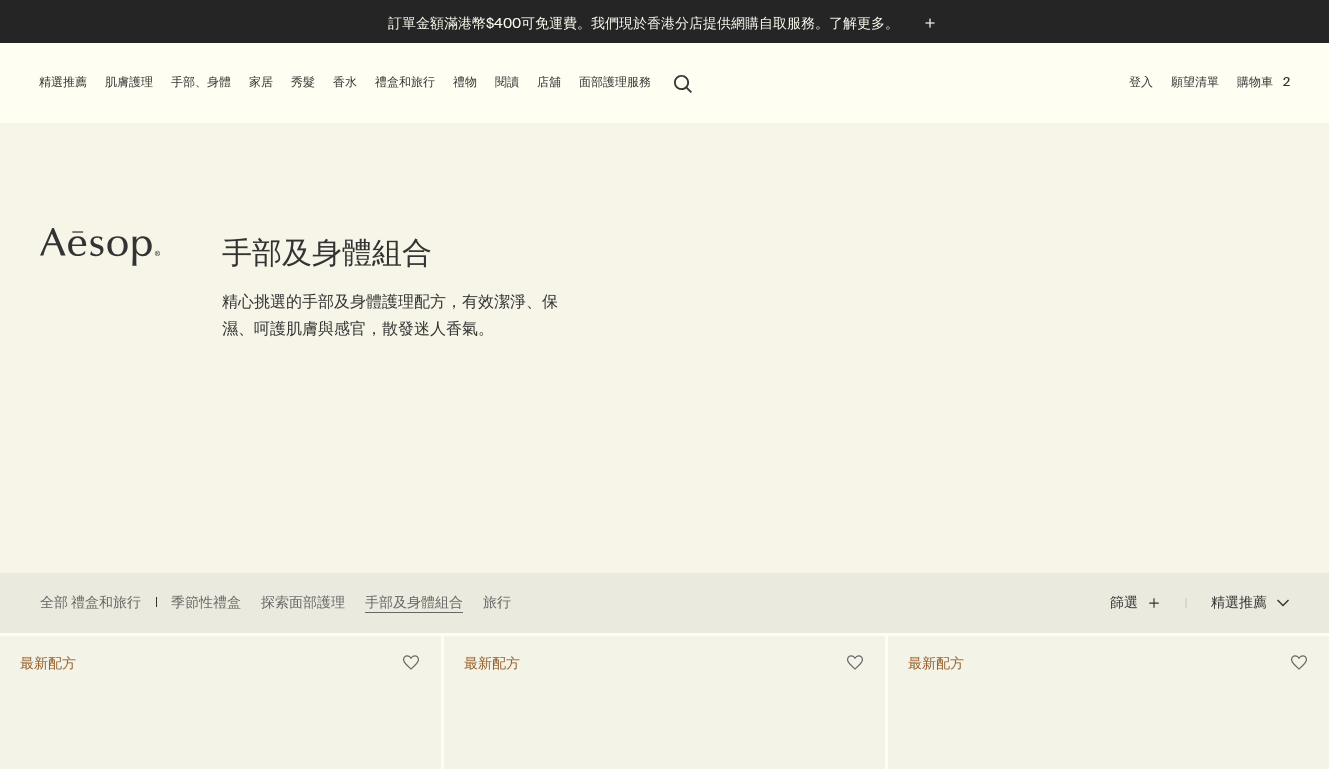 scroll, scrollTop: 0, scrollLeft: 0, axis: both 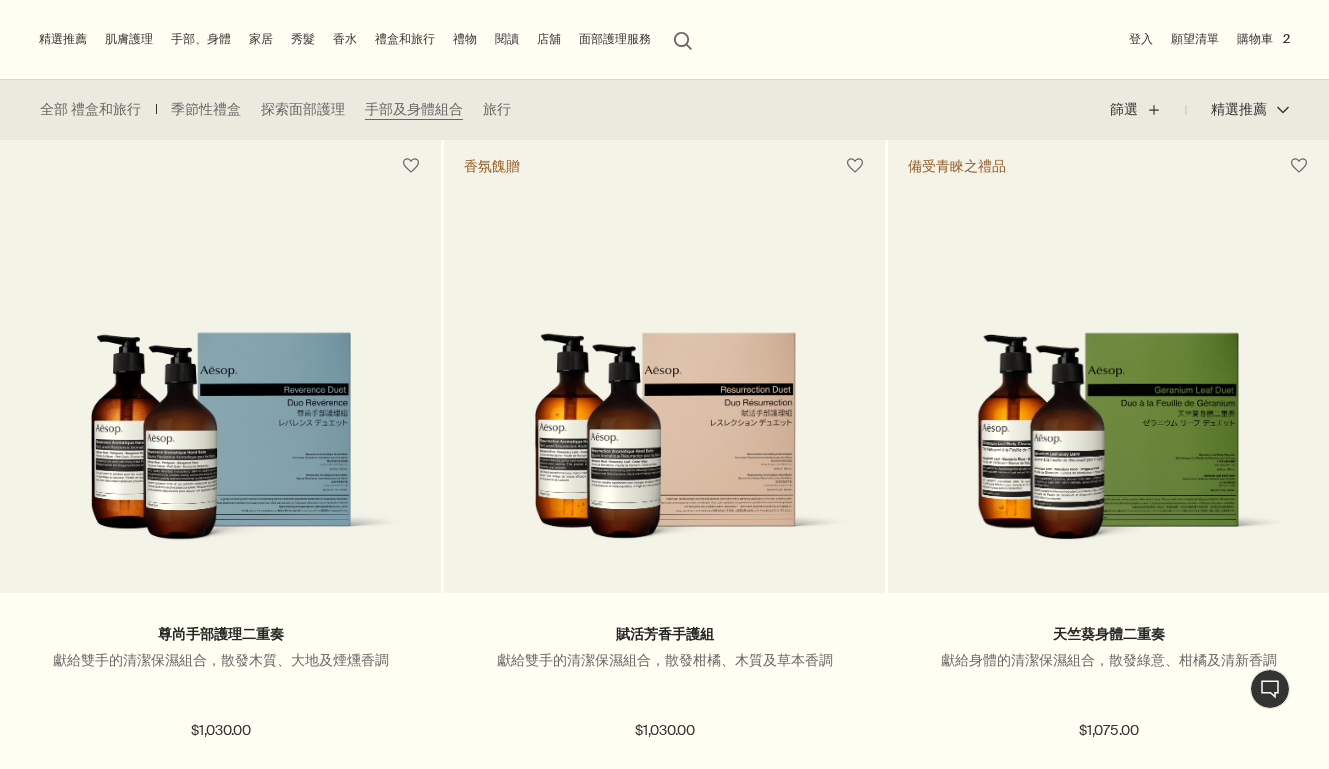 click on "購物車 2" at bounding box center [1263, 39] 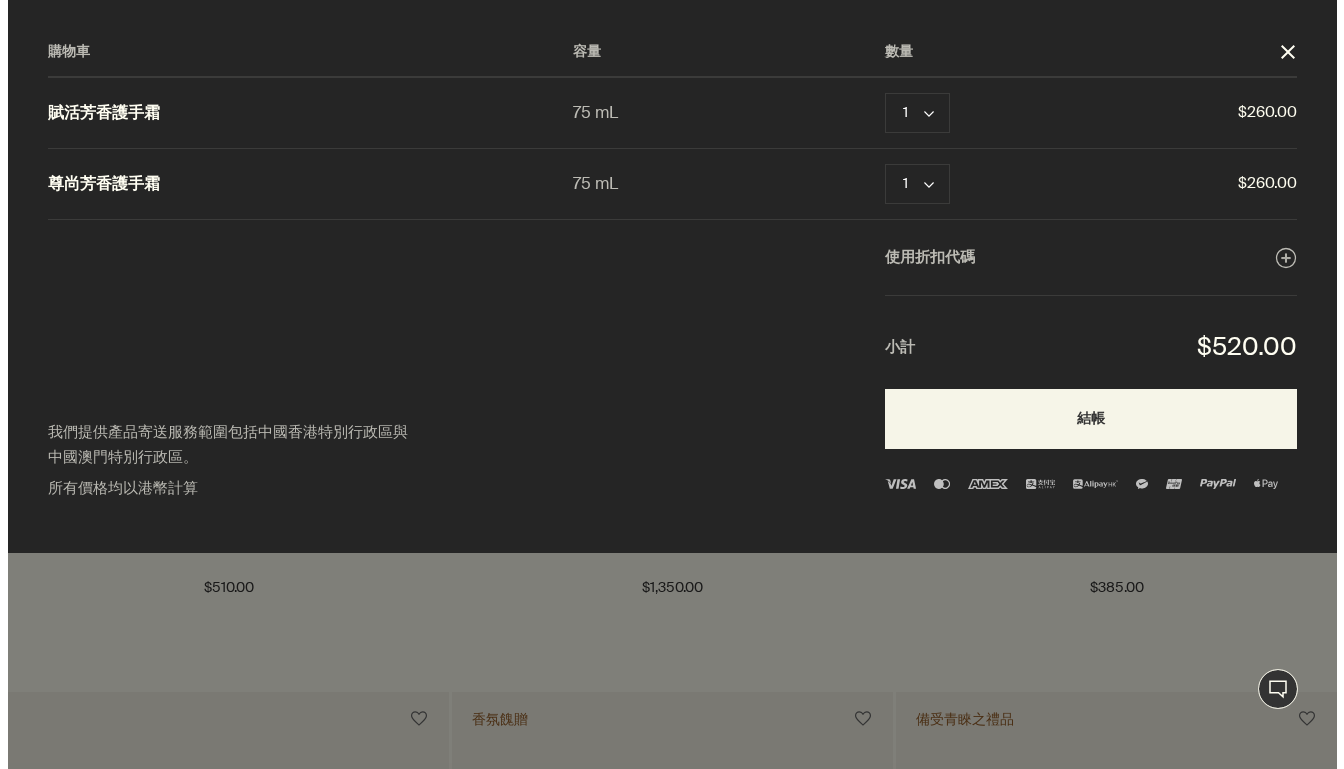 scroll, scrollTop: 0, scrollLeft: 0, axis: both 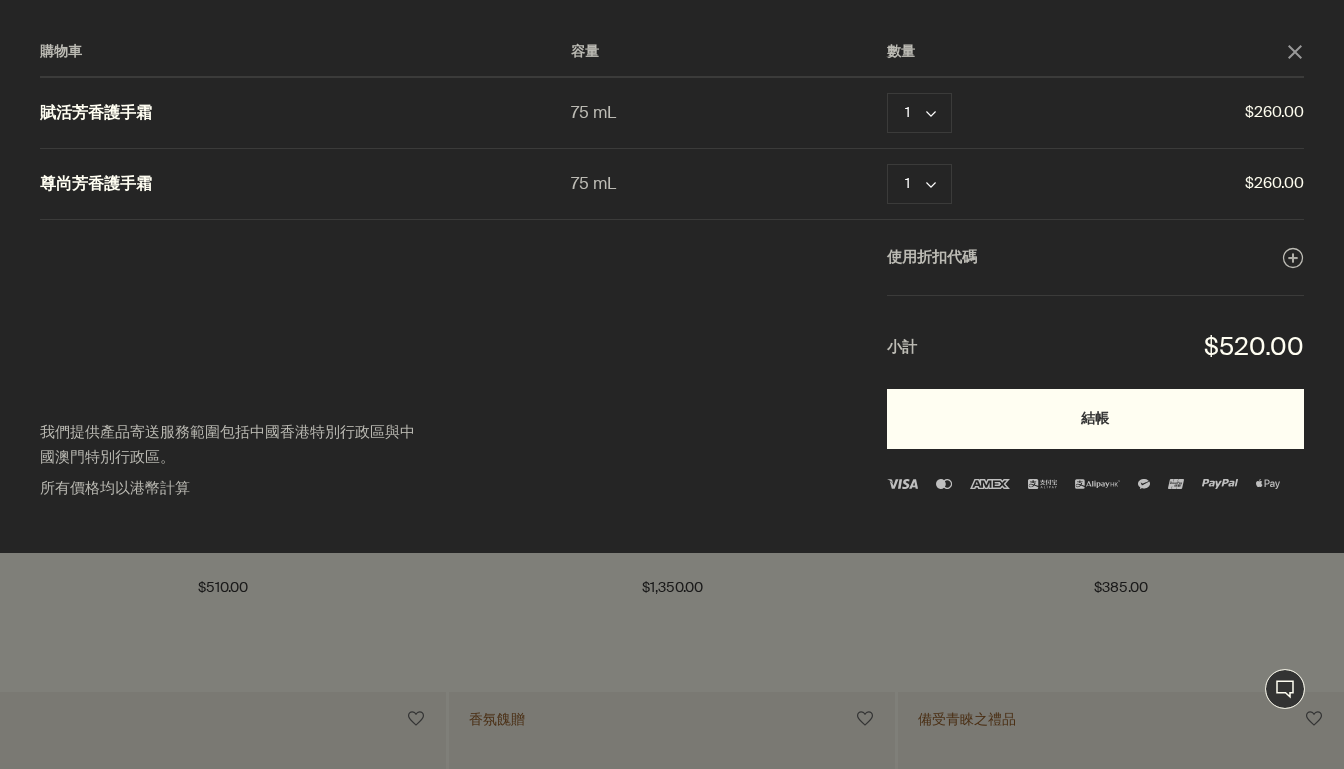 click on "結帳" at bounding box center (1095, 419) 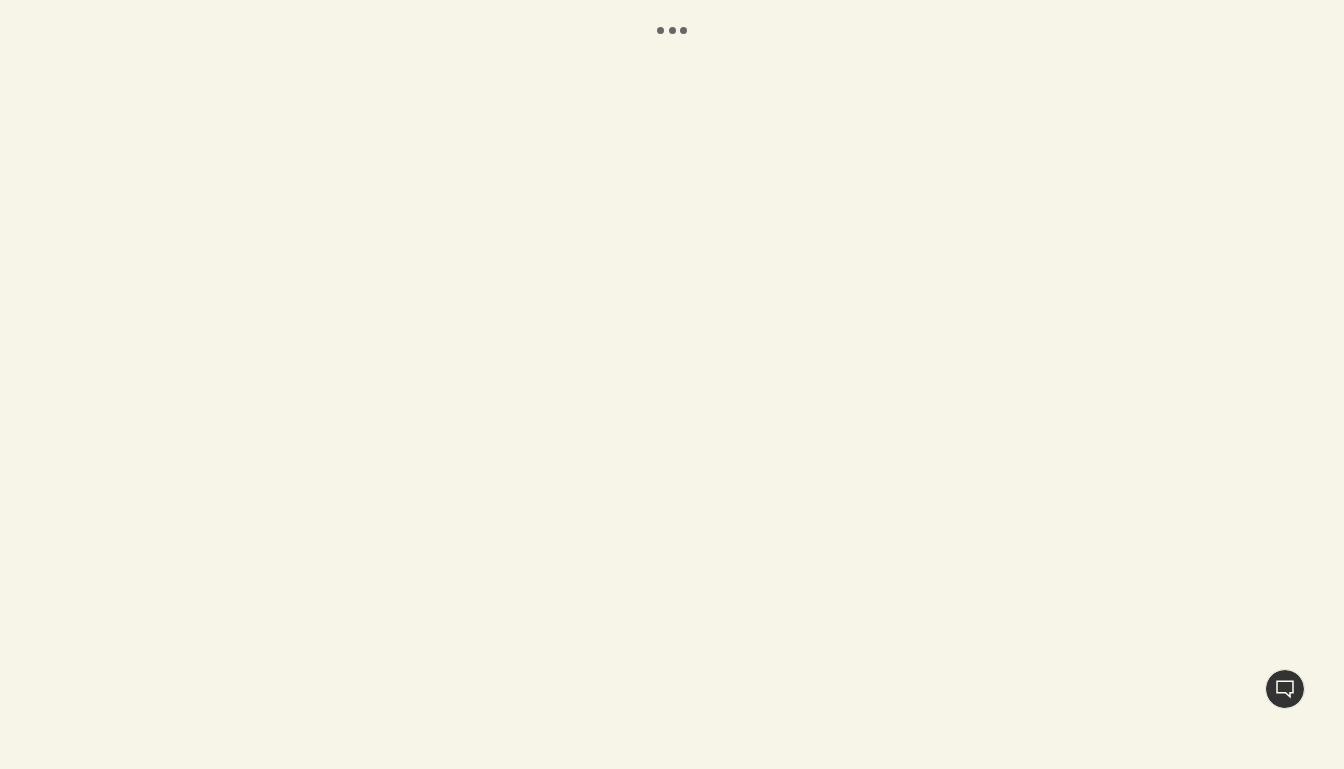 scroll, scrollTop: 0, scrollLeft: 0, axis: both 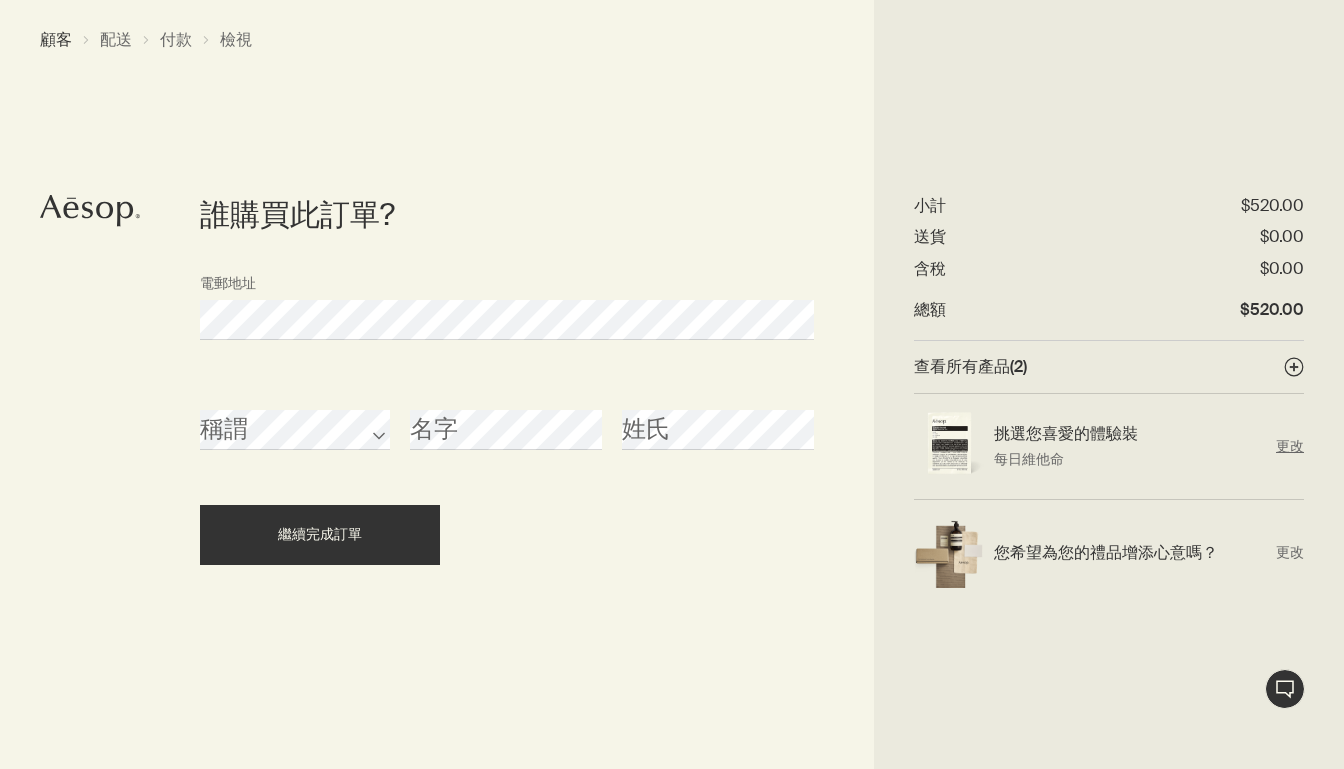 click on "更改" at bounding box center (1290, 446) 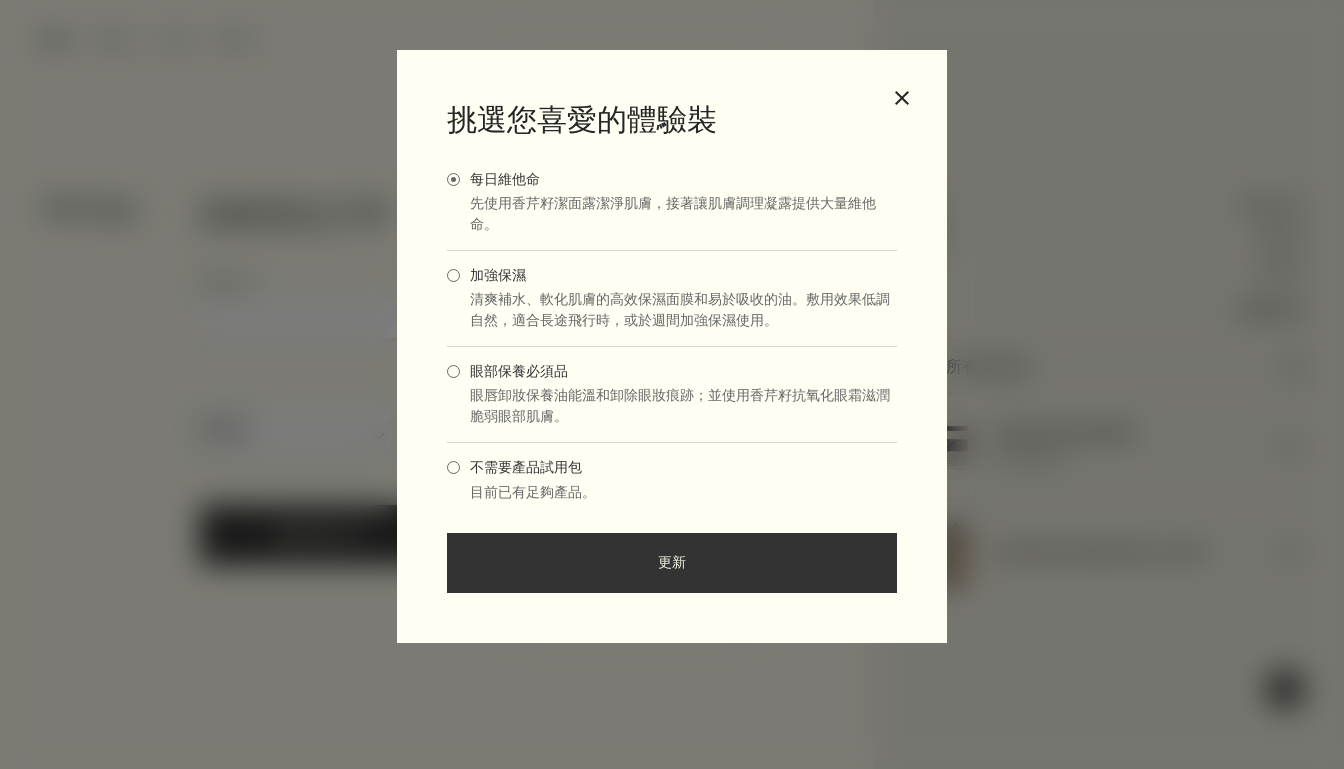 click on "加強保濕" at bounding box center [493, 275] 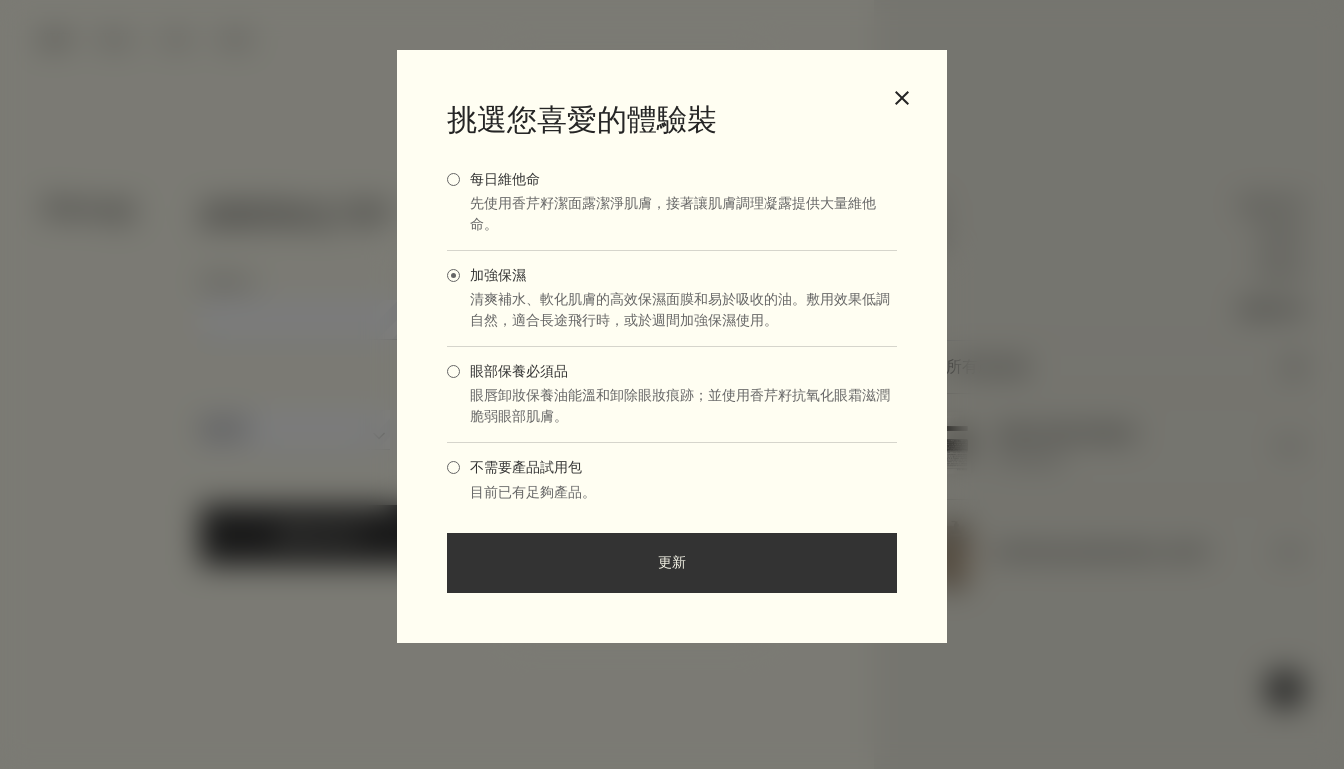 click on "更新" at bounding box center (672, 563) 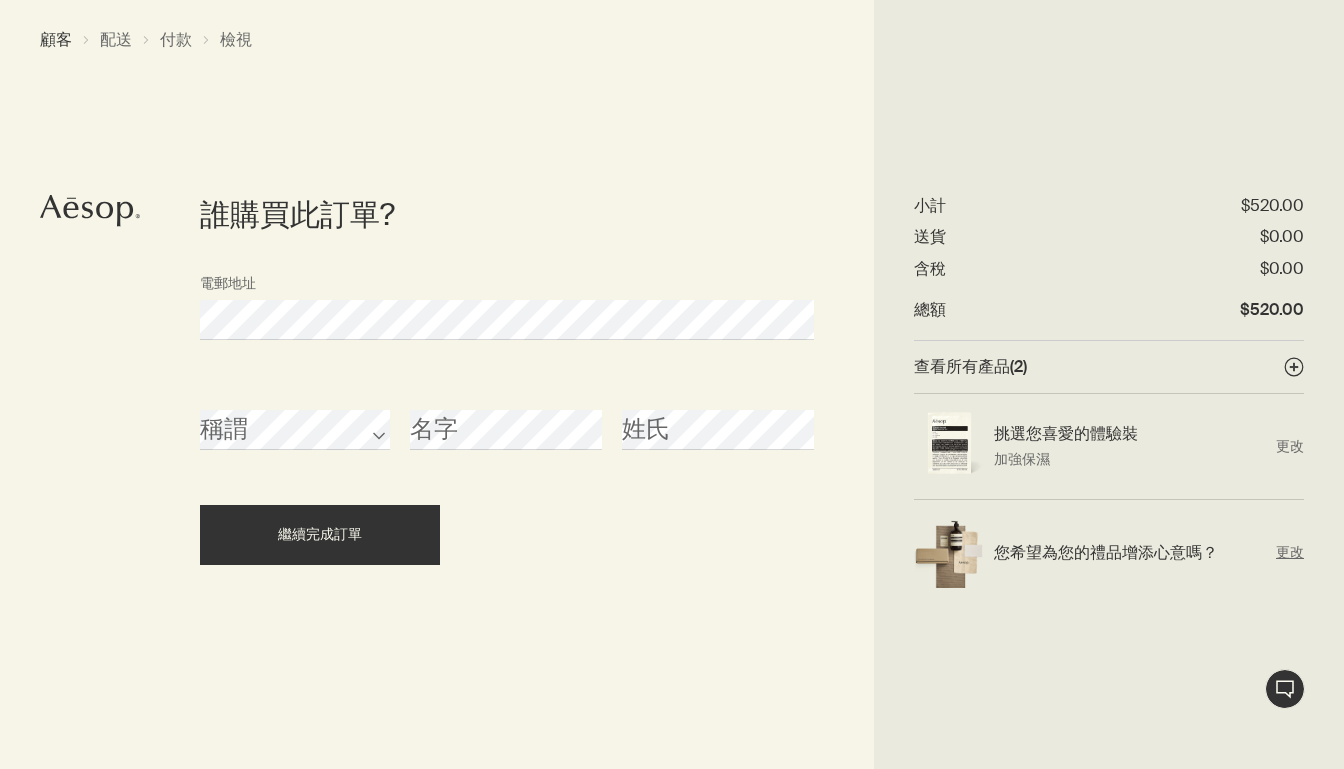 click on "更改" at bounding box center [1290, 552] 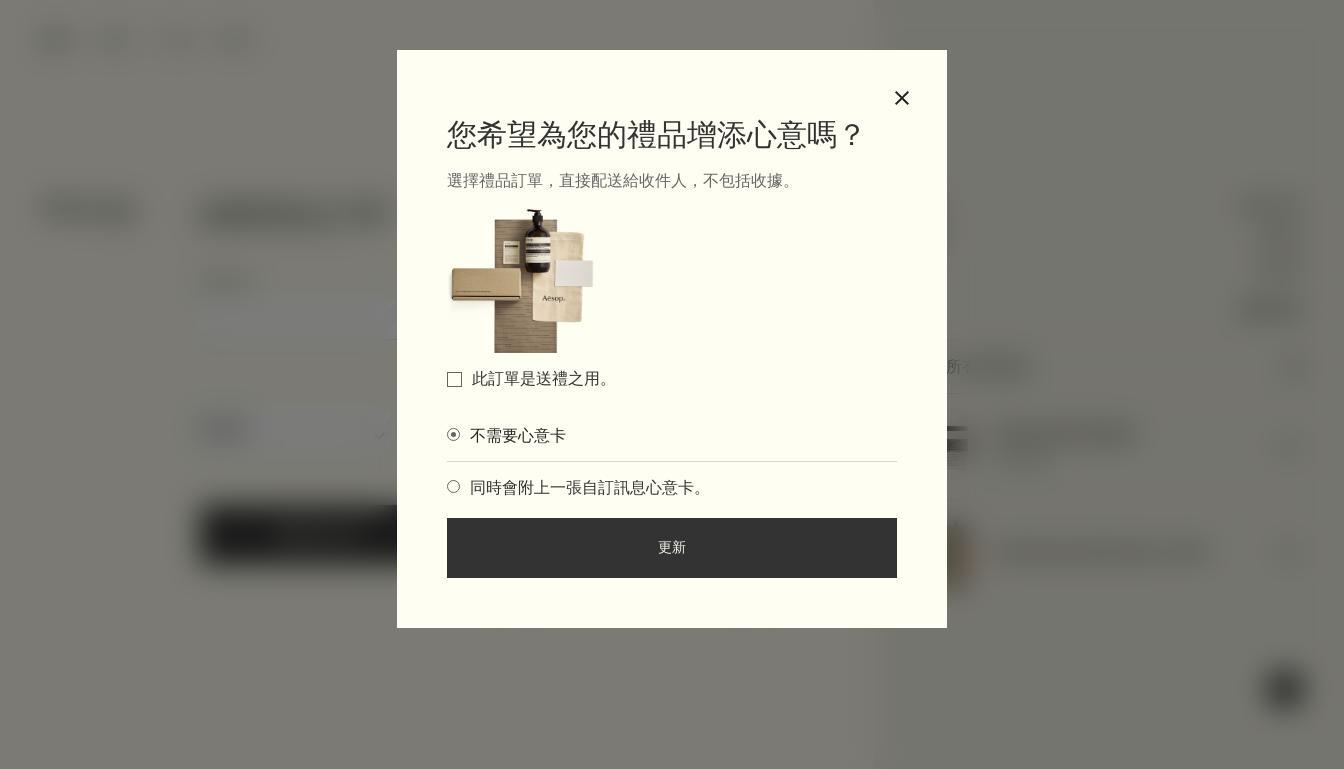 click on "更新" at bounding box center [672, 548] 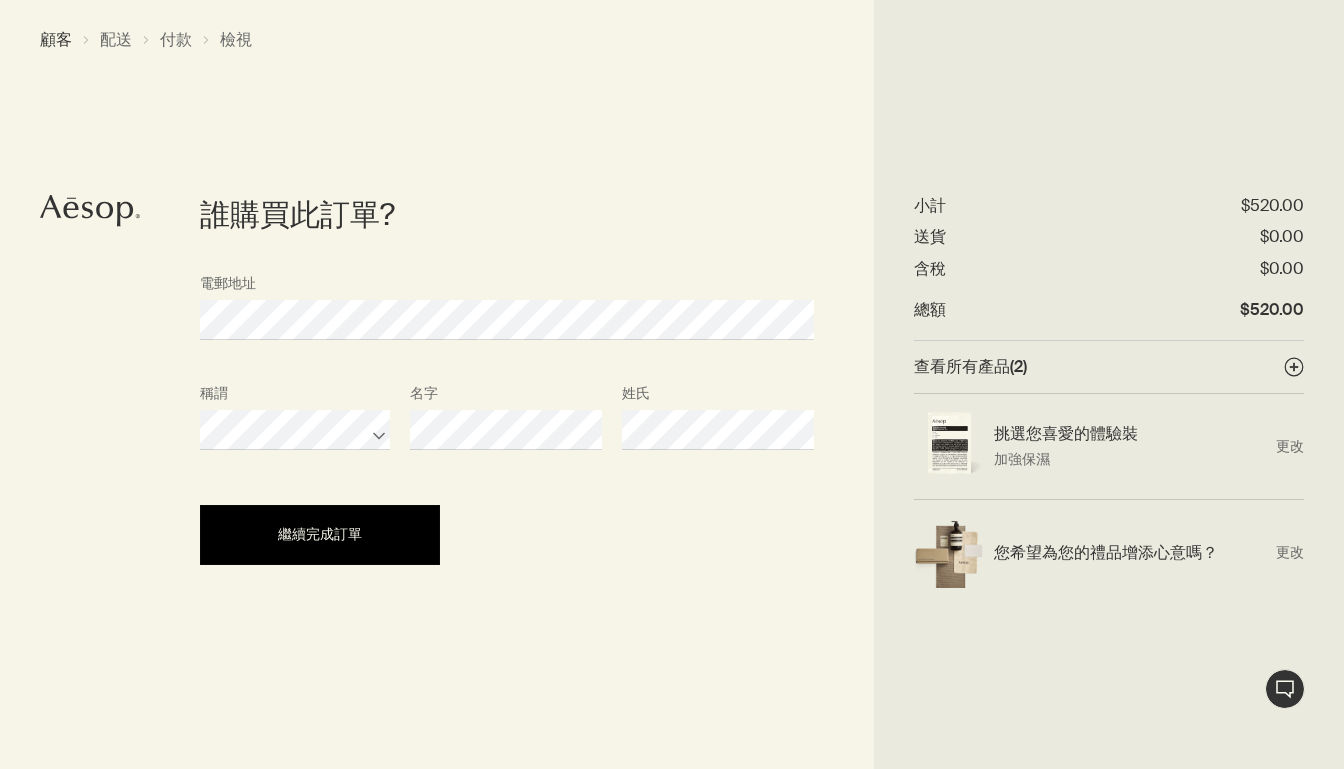 click on "繼續完成訂單" at bounding box center (320, 535) 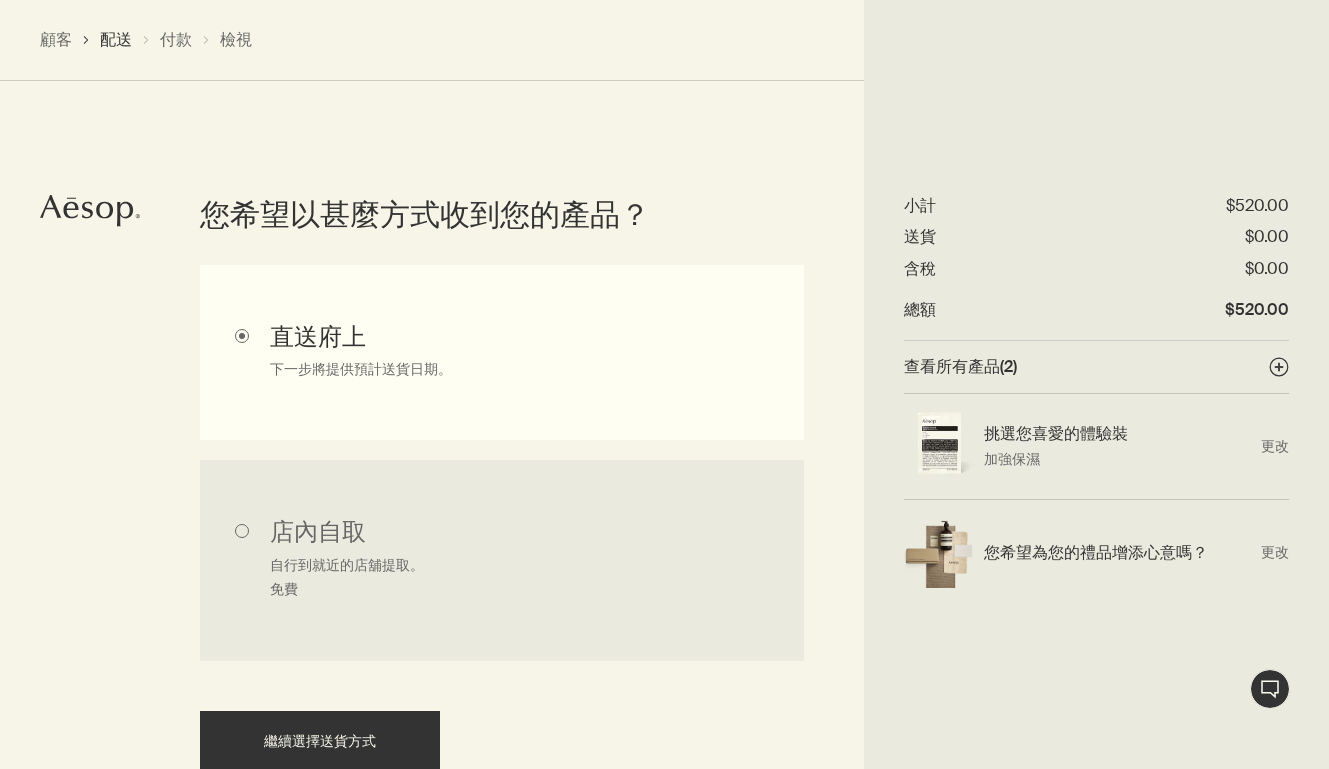 scroll, scrollTop: 587, scrollLeft: 0, axis: vertical 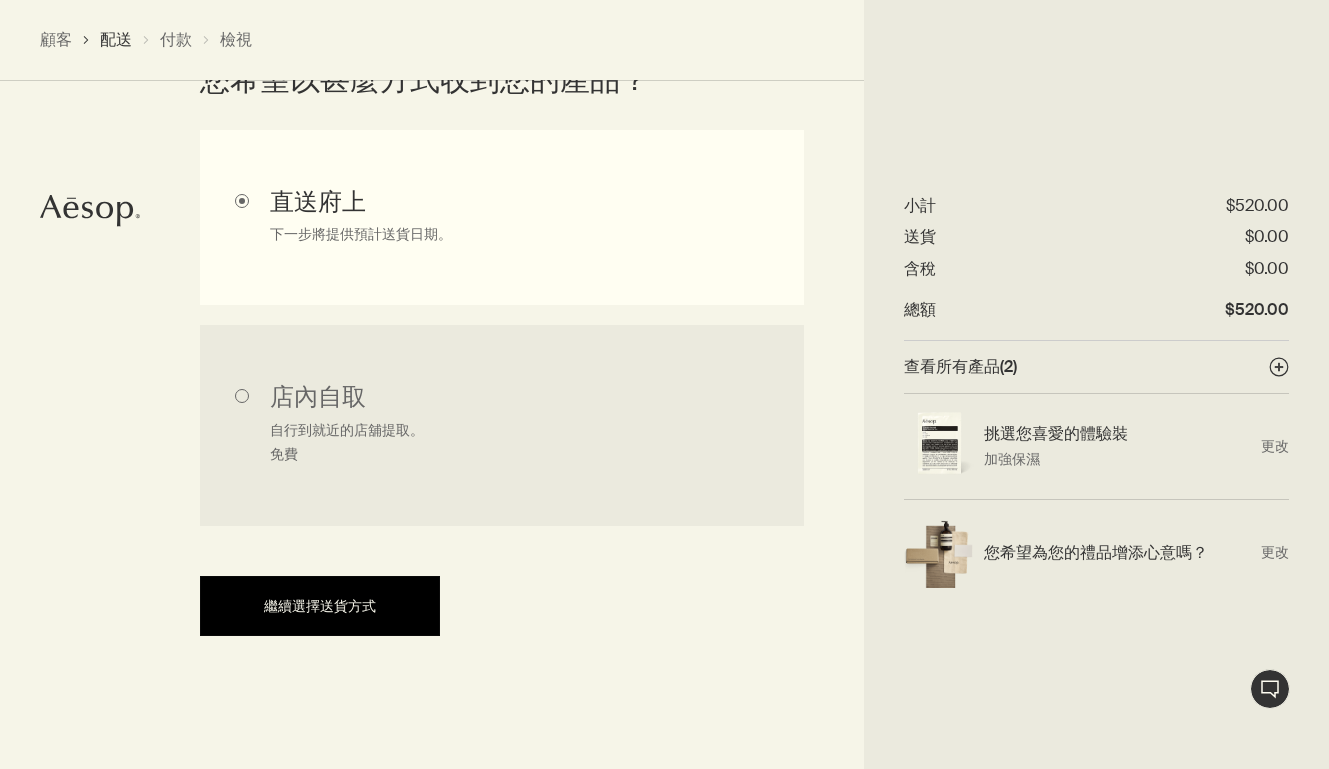 click on "繼續選擇送貨方式" at bounding box center (320, 606) 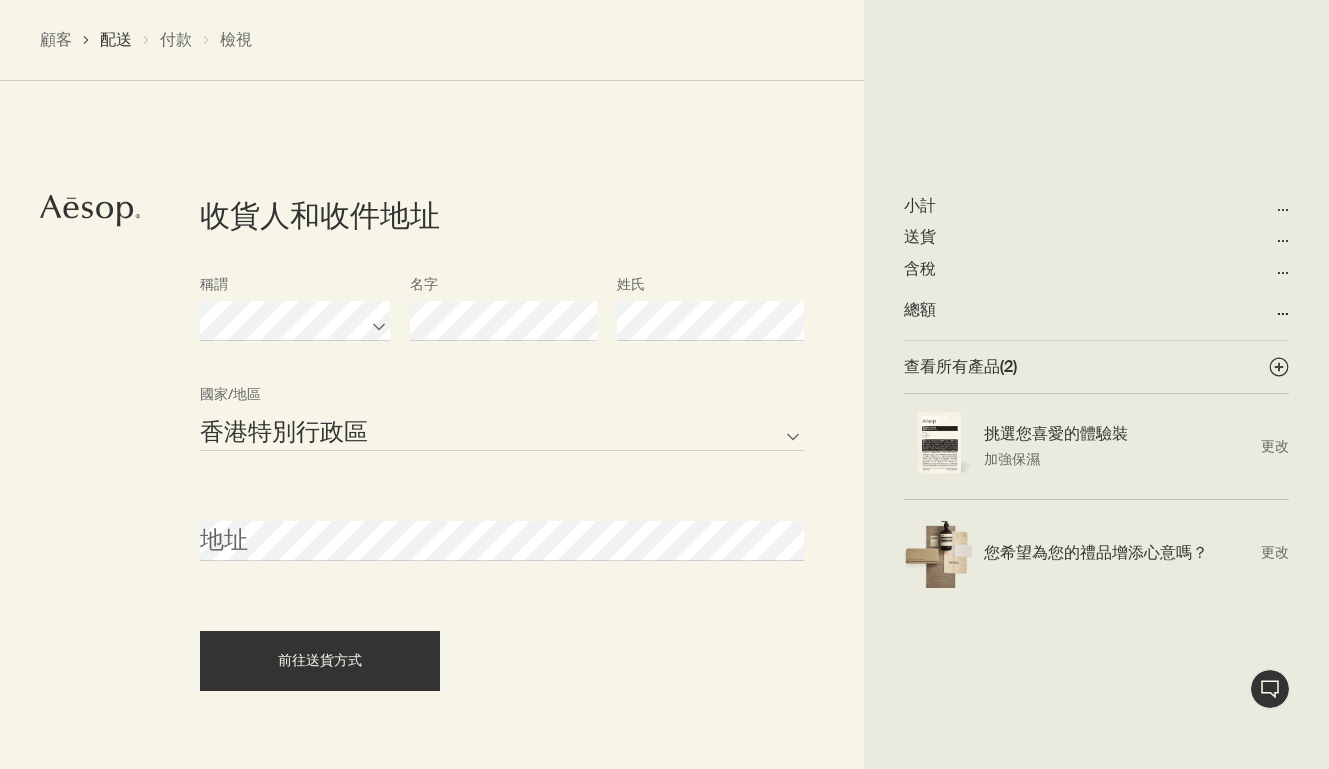 scroll, scrollTop: 873, scrollLeft: 0, axis: vertical 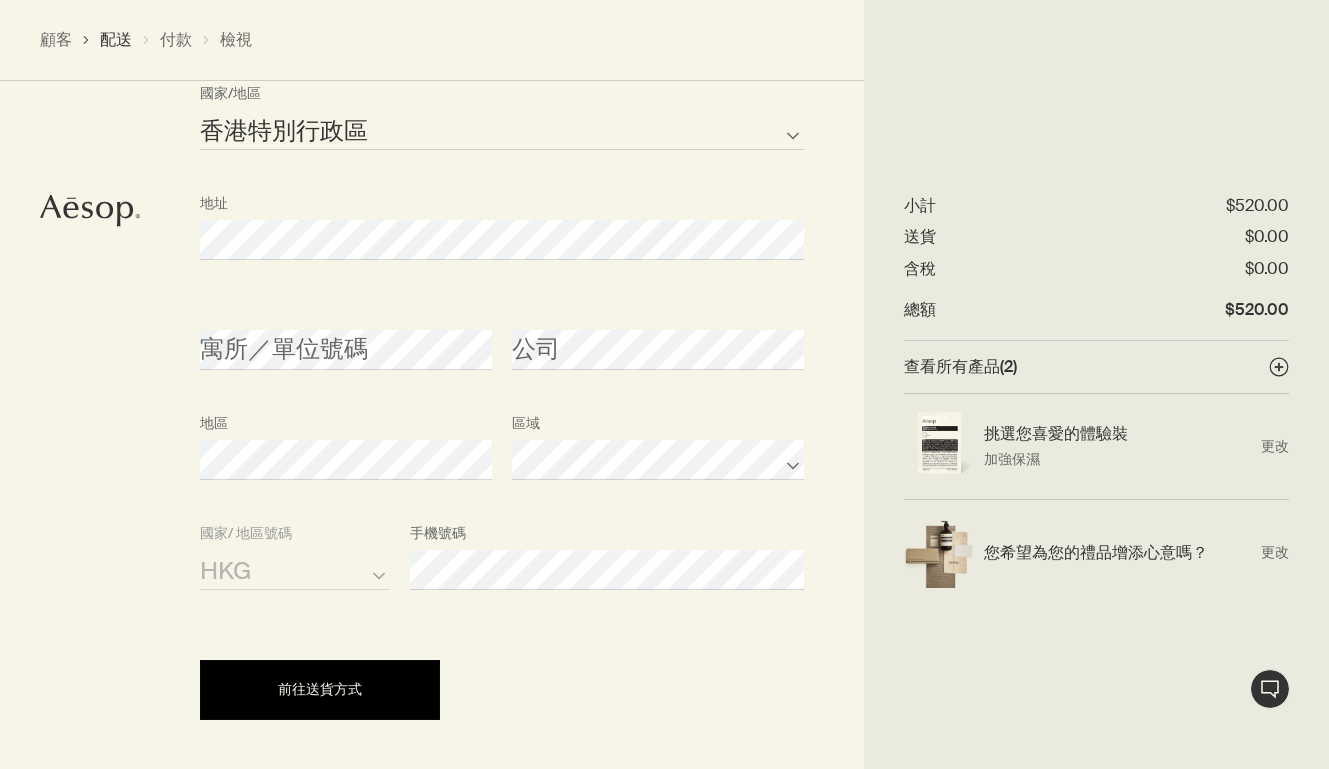 click on "前往送貨方式" at bounding box center (320, 689) 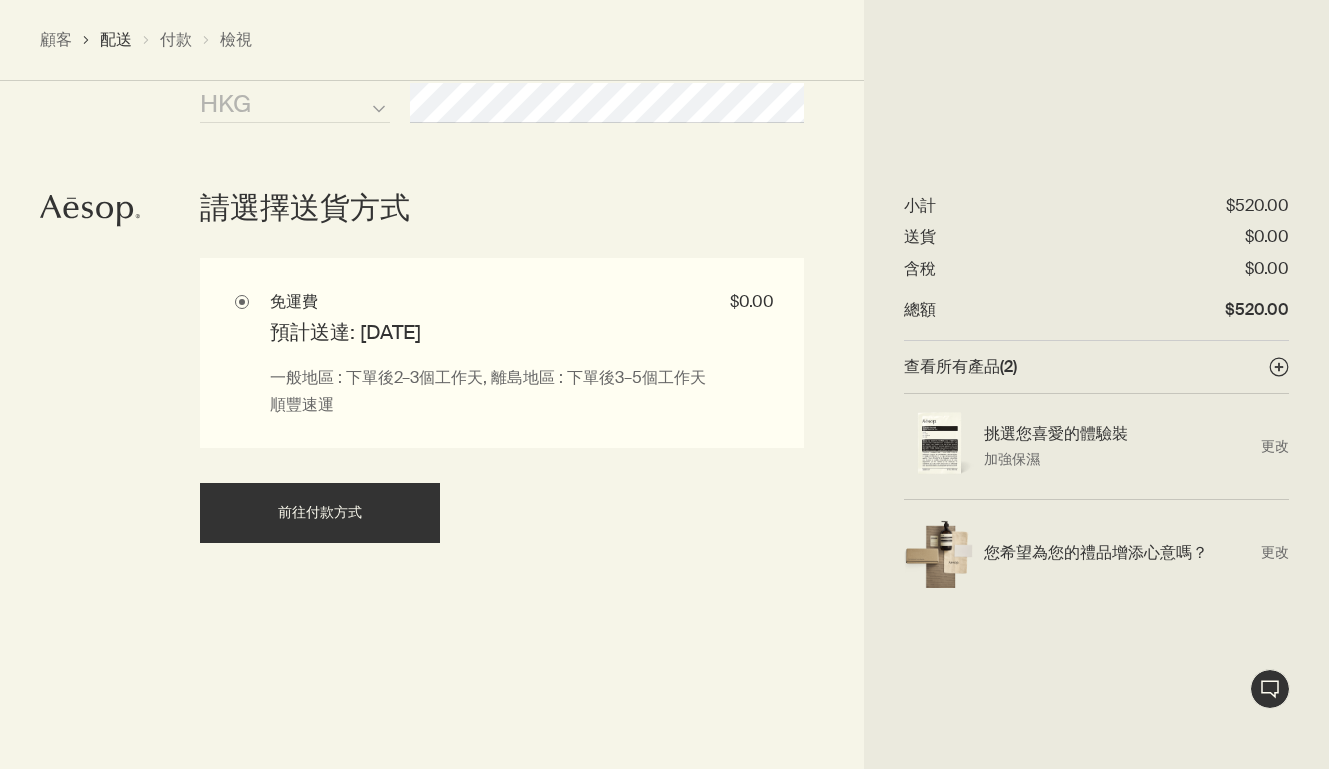 scroll, scrollTop: 1641, scrollLeft: 0, axis: vertical 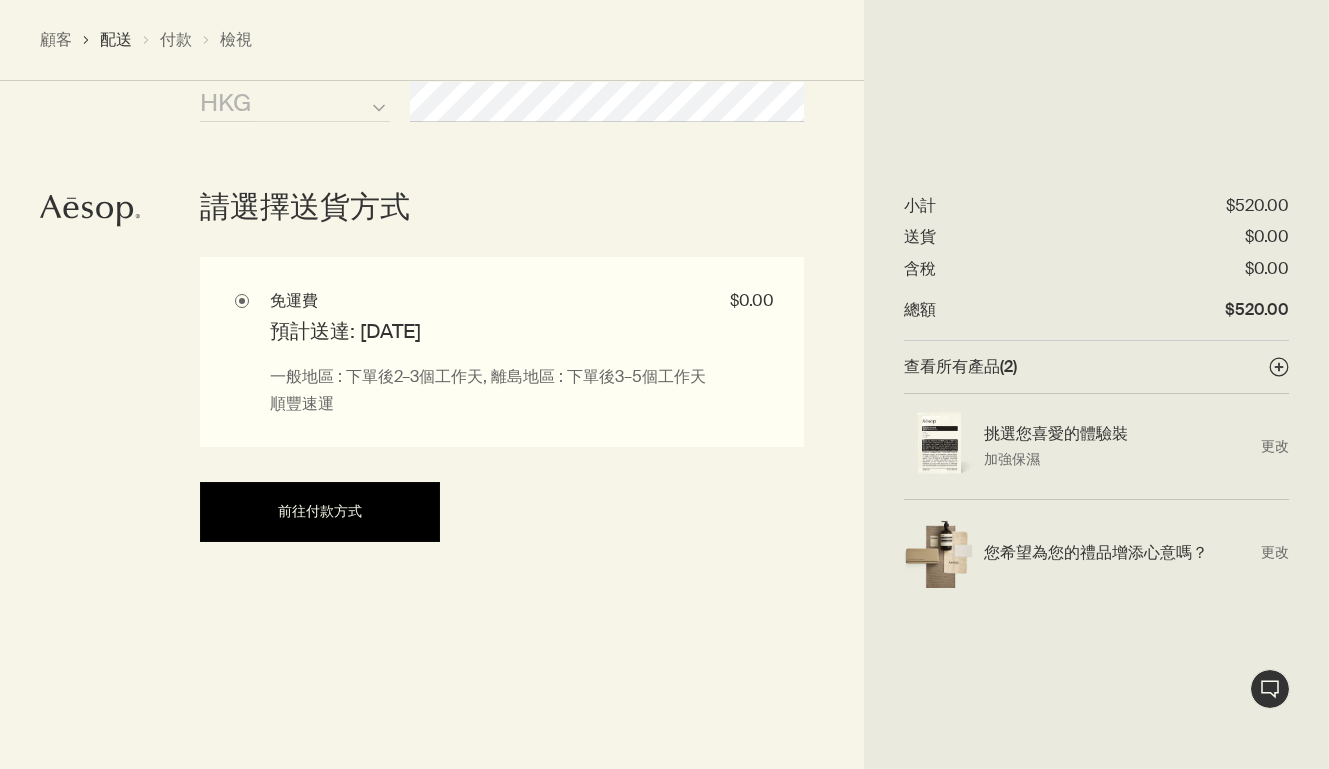 click on "前往付款方式" at bounding box center (320, 511) 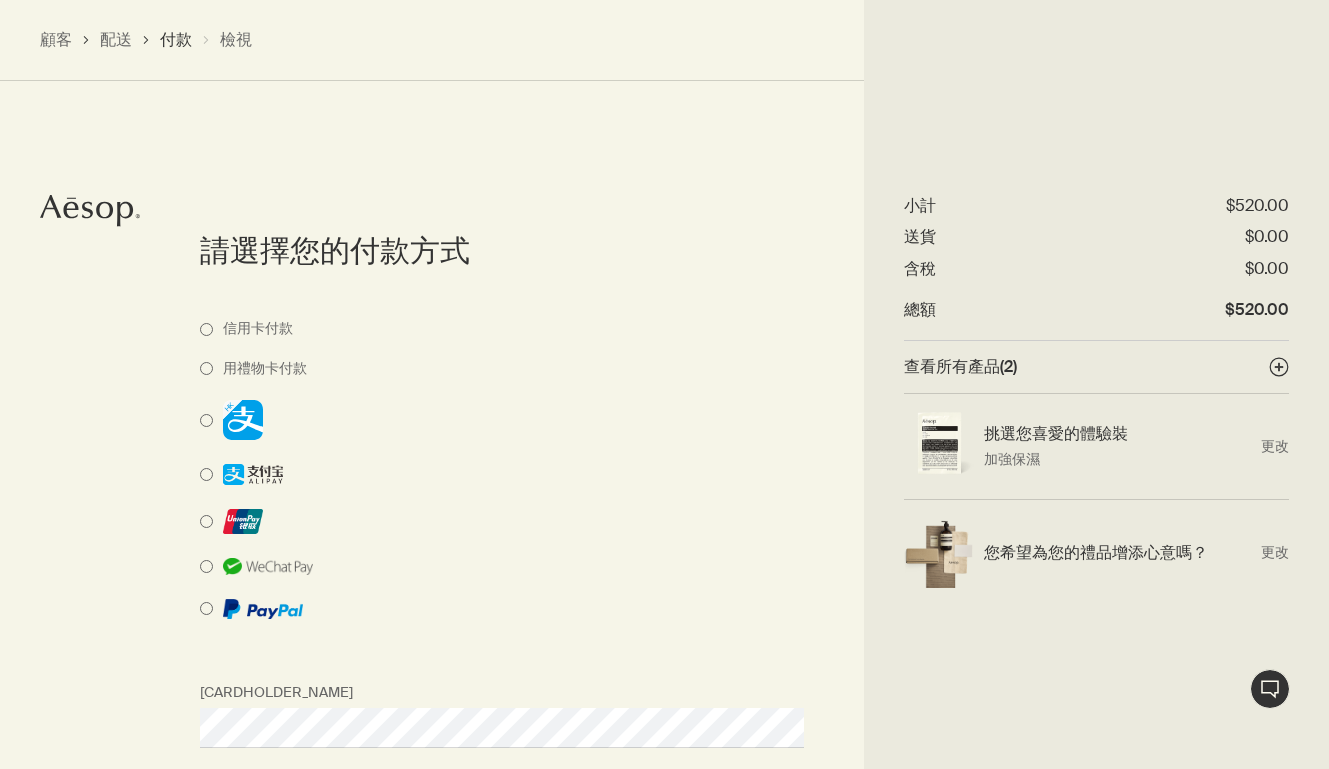 scroll, scrollTop: 1430, scrollLeft: 0, axis: vertical 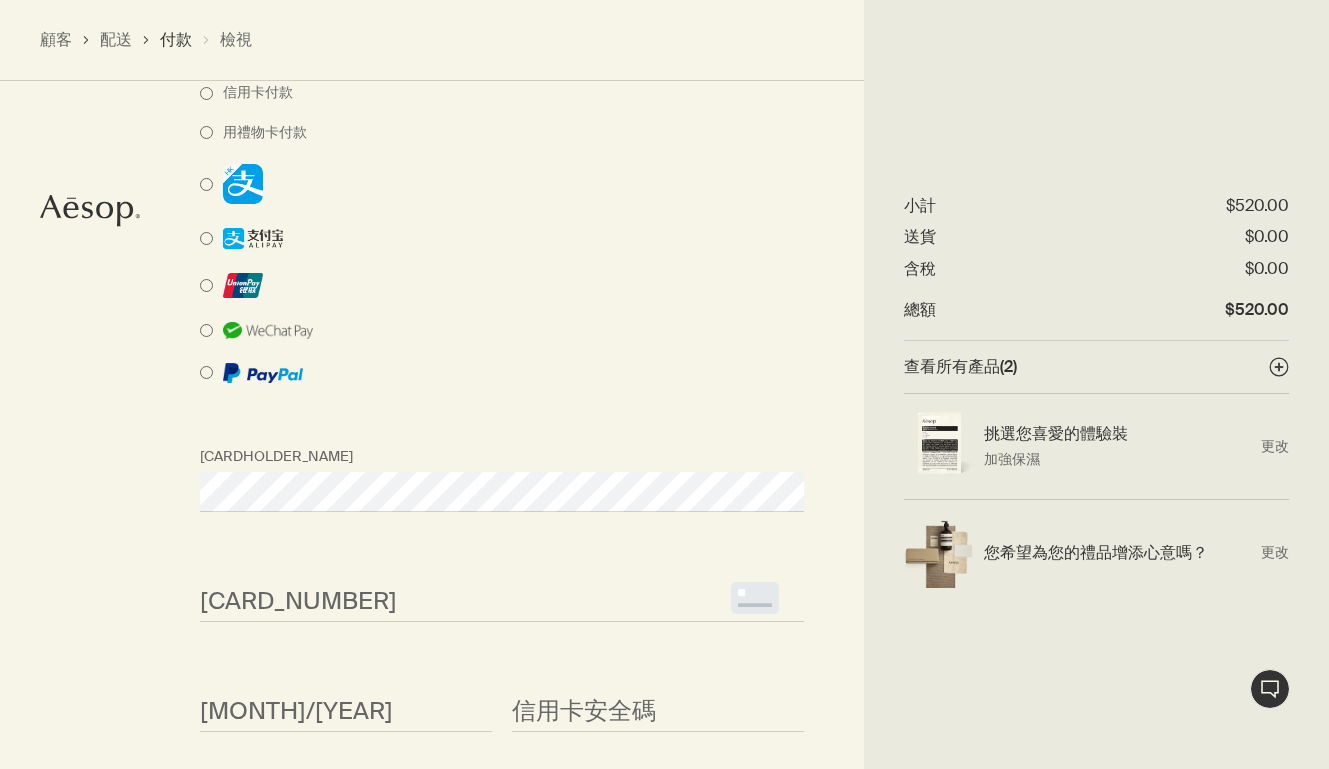 click on "請選擇您的付款方式 信用卡付款 用禮物卡付款 持咭人姓名  信用咭咭號 <p>Your browser does not support iframes.</p> 月月/年年 <p>Your browser does not support iframes.</p> 信用卡安全碼 <p>Your browser does not support iframes.</p> 以送貨地址作為帳單地址 前往下一步" at bounding box center (664, 432) 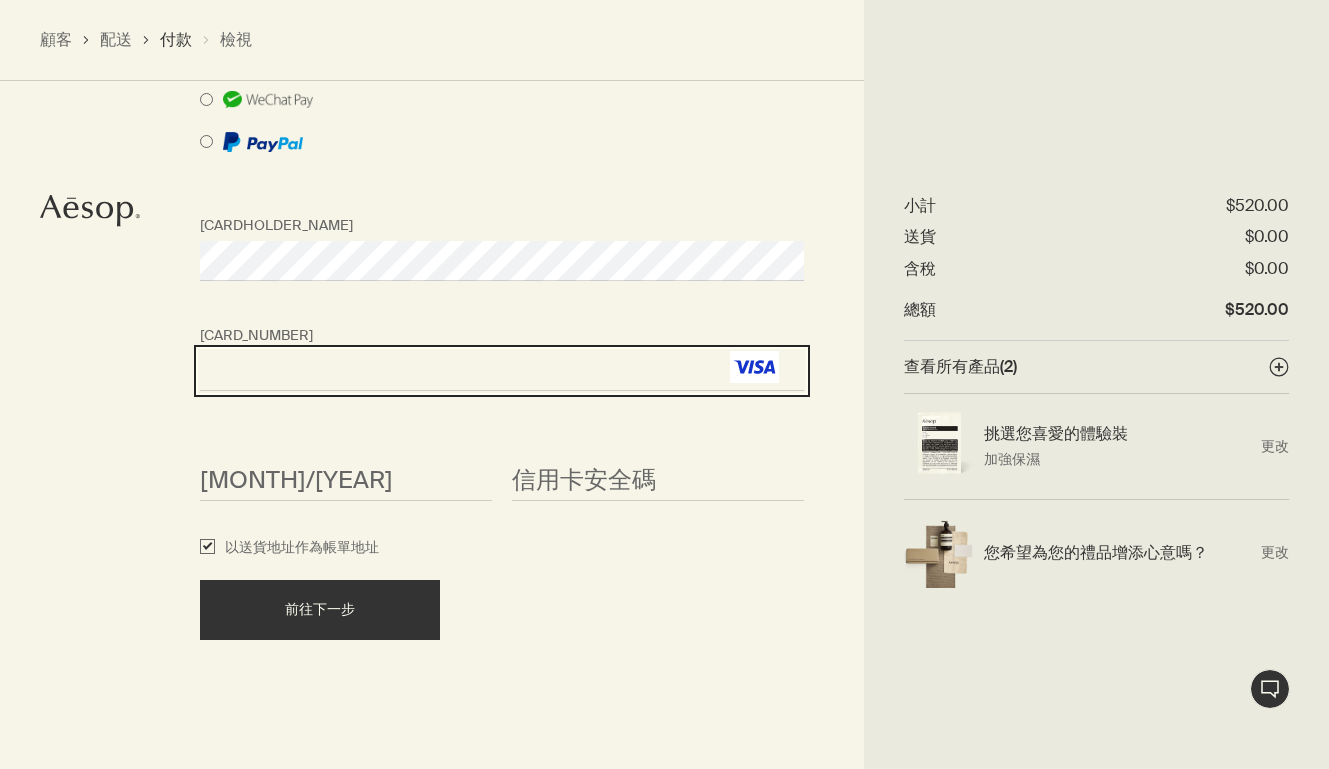 scroll, scrollTop: 1865, scrollLeft: 0, axis: vertical 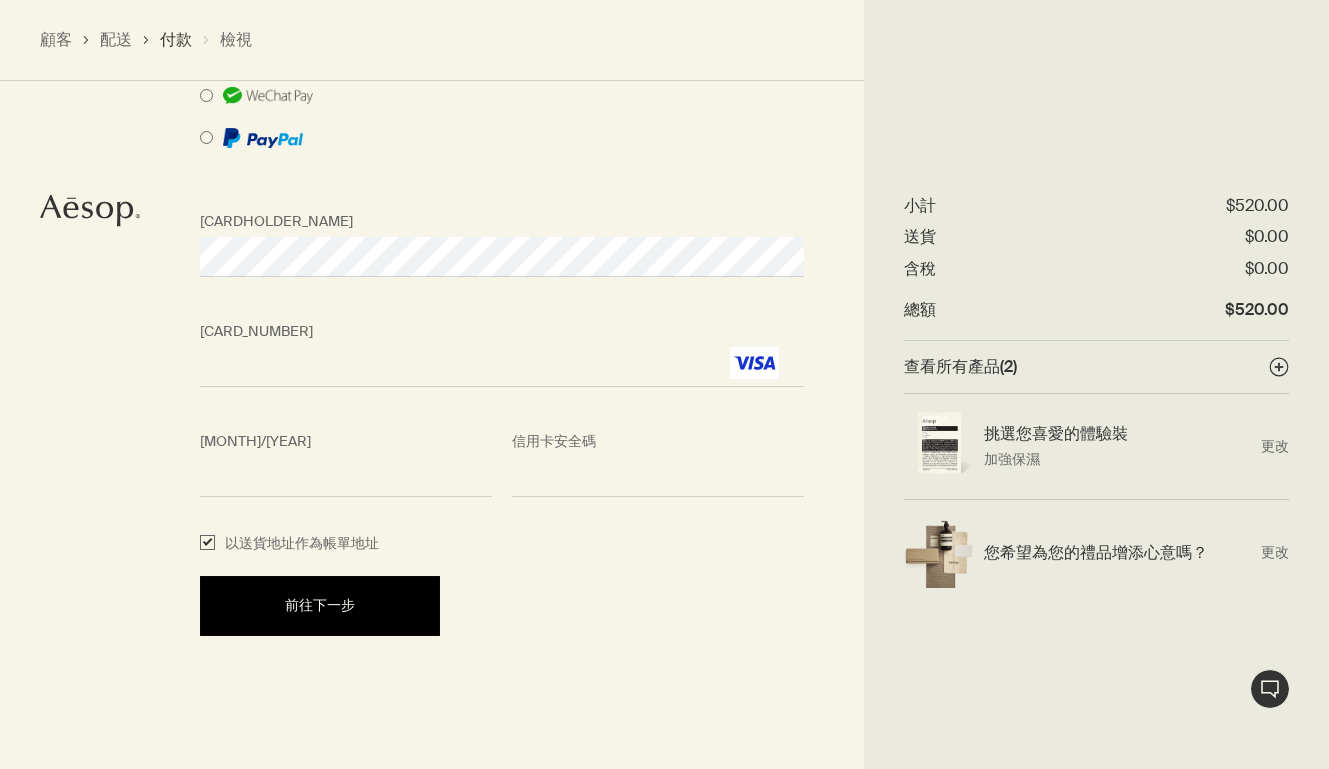 click on "前往下一步" at bounding box center (320, 605) 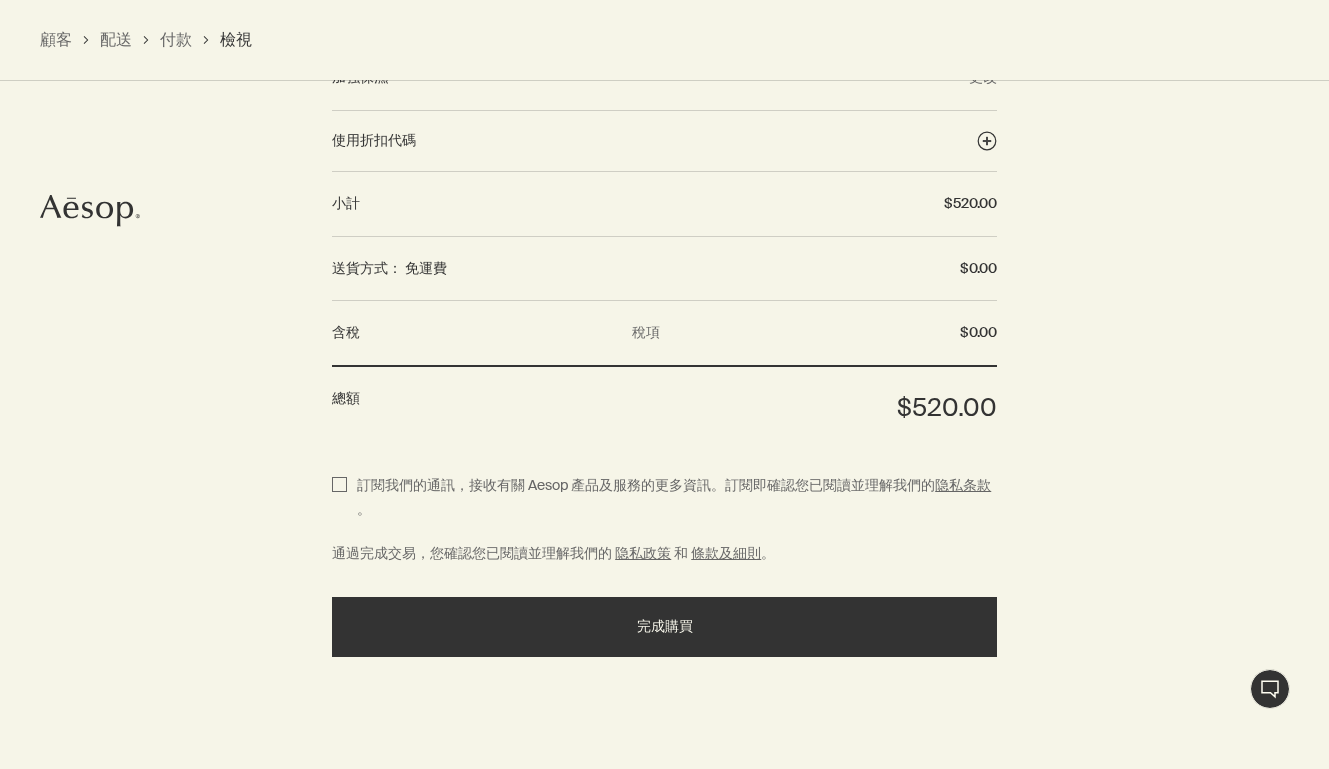 scroll, scrollTop: 2404, scrollLeft: 0, axis: vertical 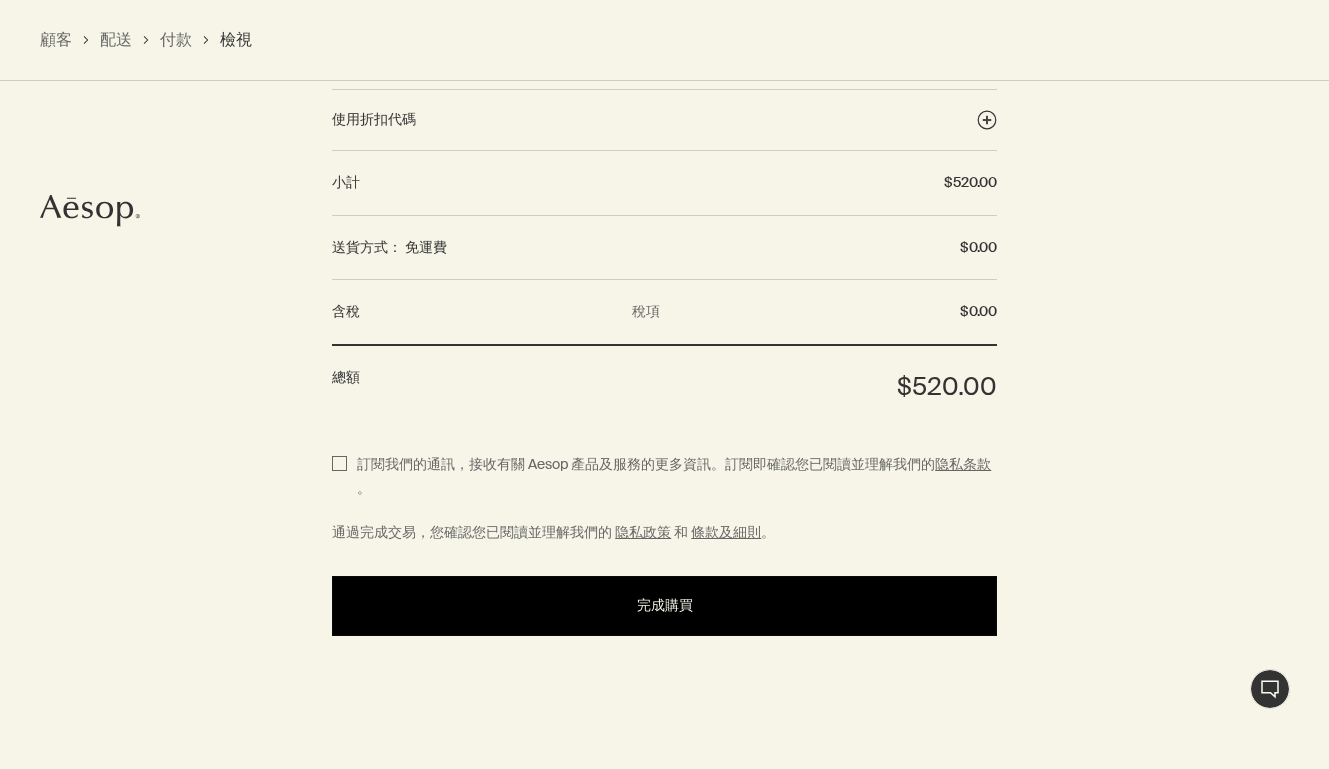 click on "完成購買" at bounding box center [664, 605] 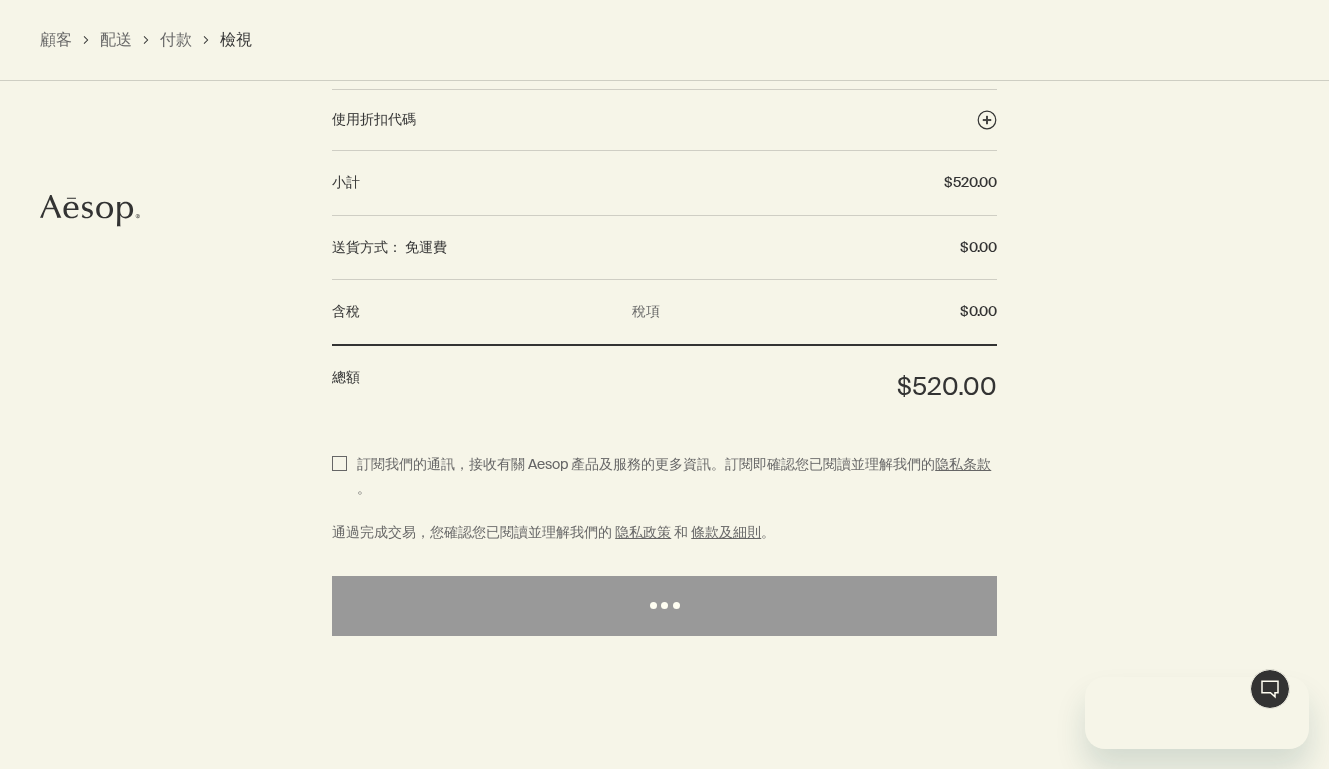 scroll, scrollTop: 0, scrollLeft: 0, axis: both 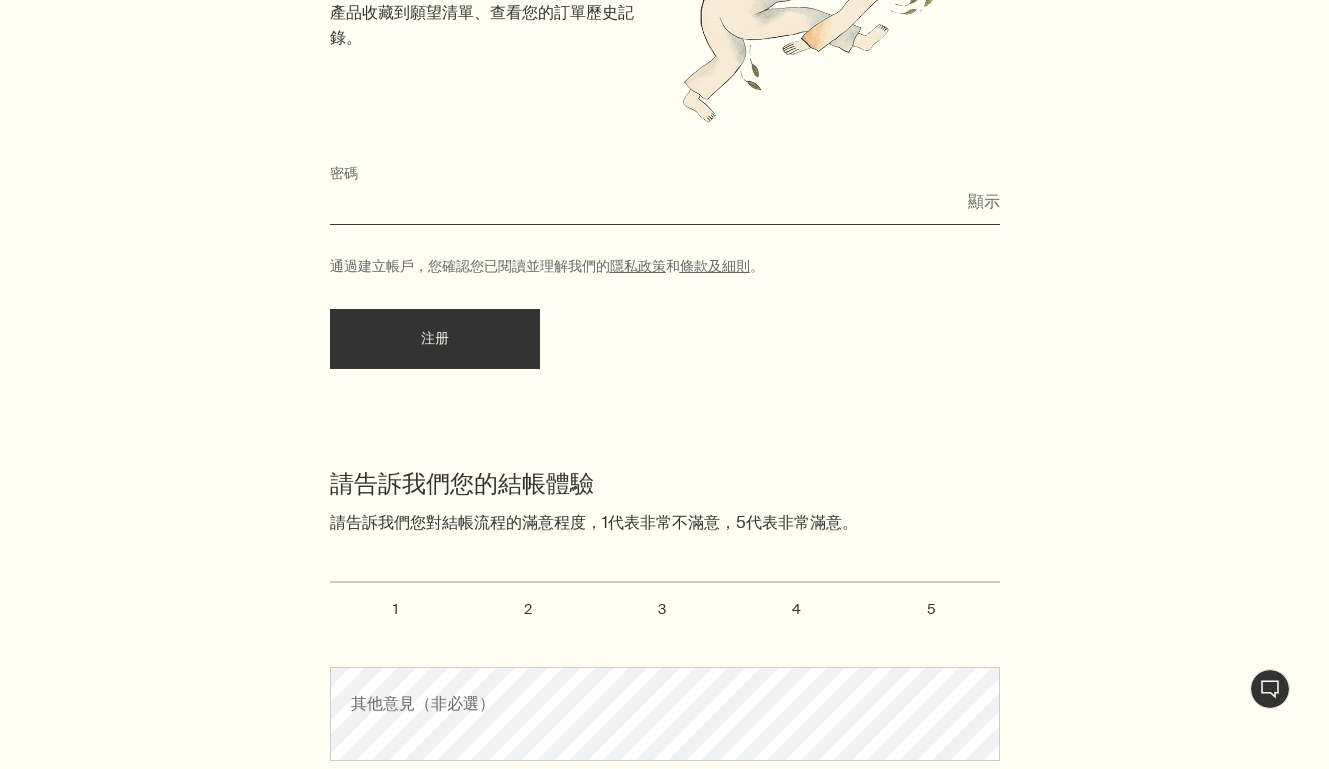 click on "密碼" at bounding box center (665, 206) 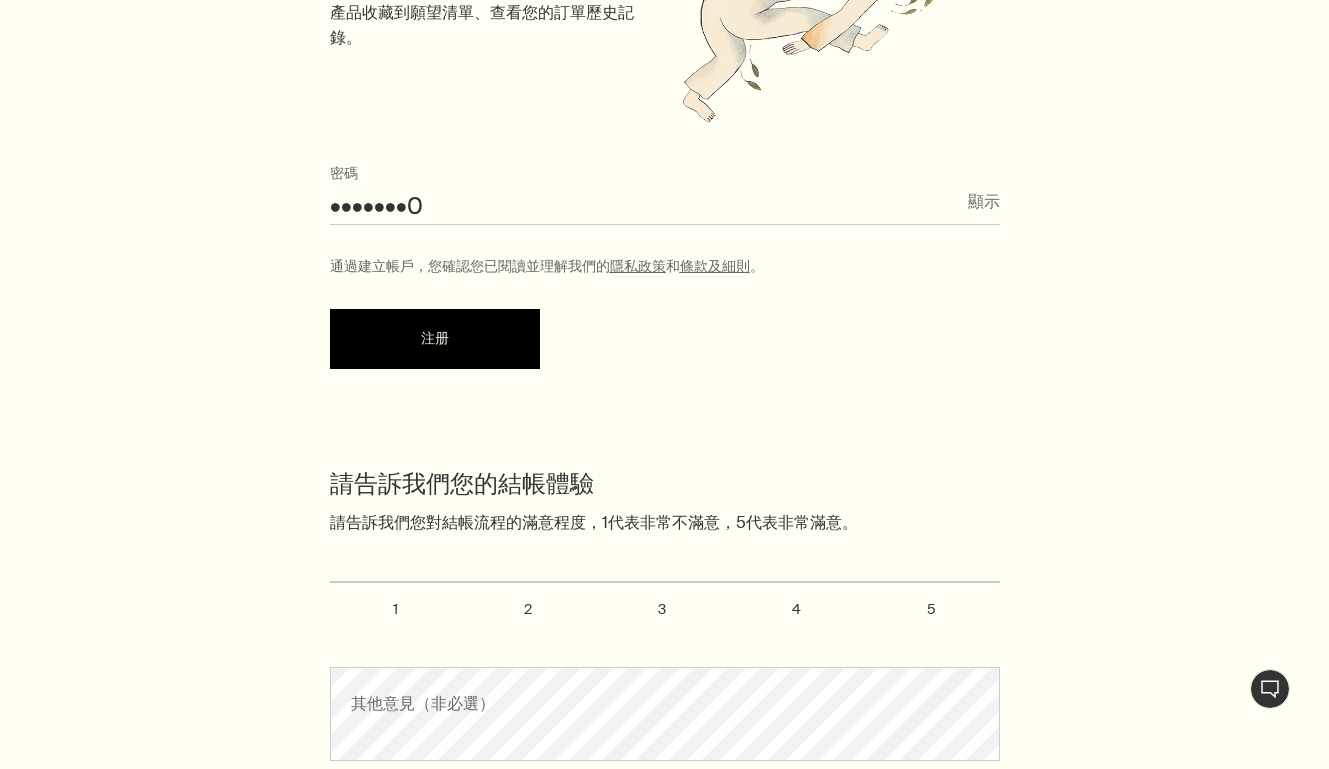 click on "注册" at bounding box center [435, 339] 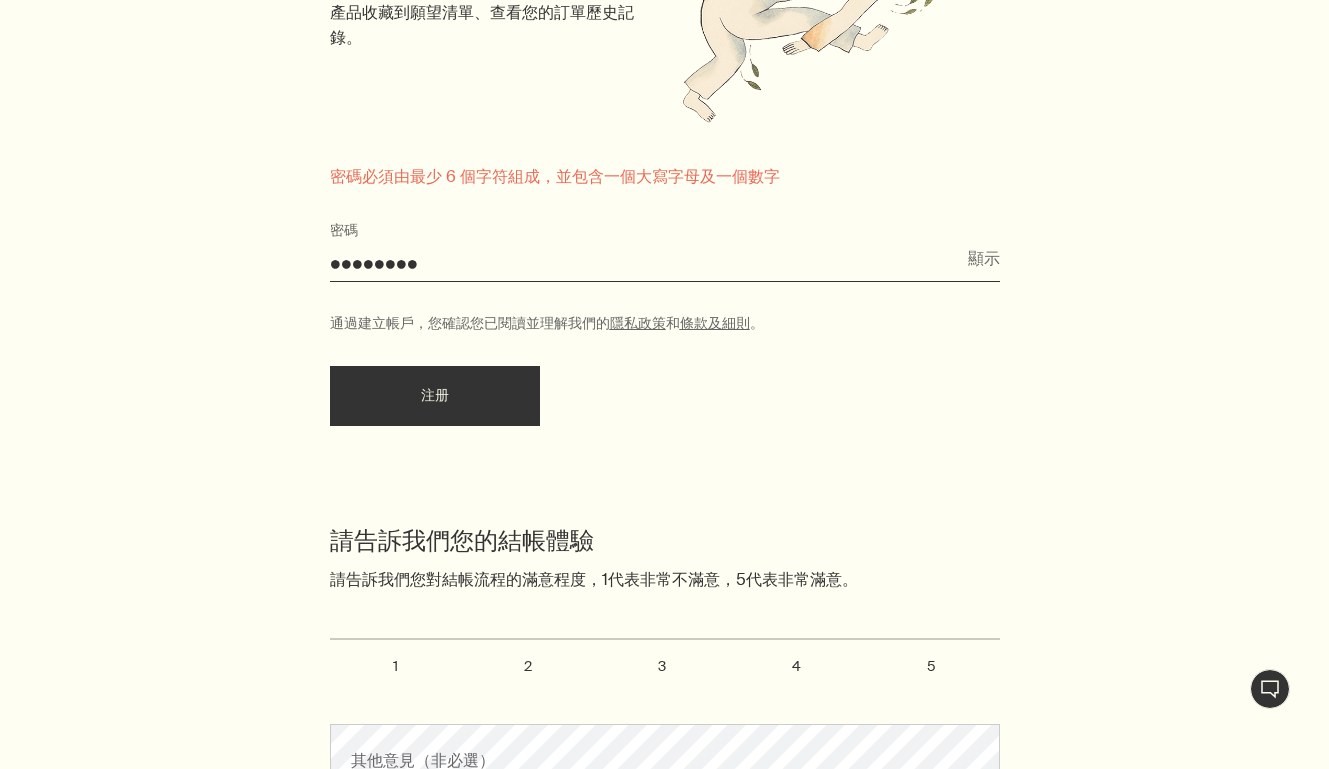 drag, startPoint x: 458, startPoint y: 258, endPoint x: 107, endPoint y: 249, distance: 351.11536 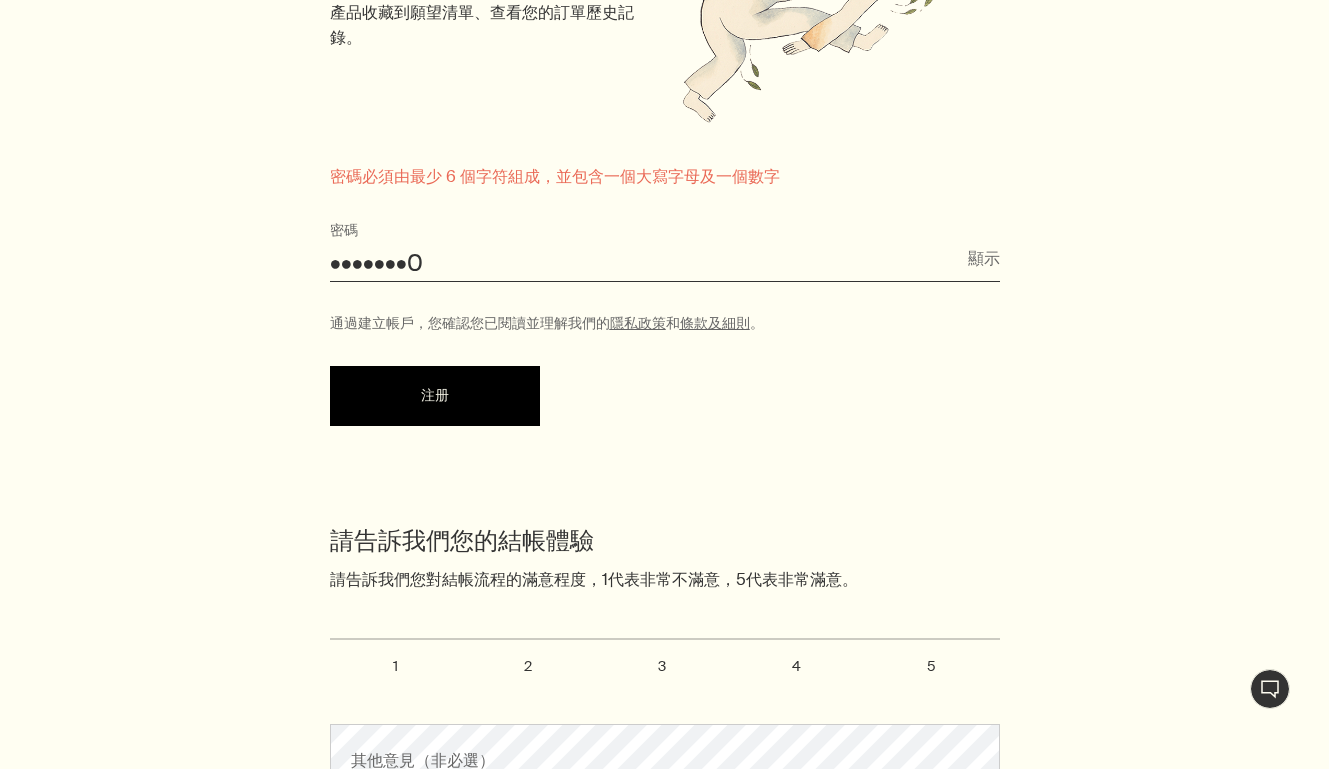type on "•••••••0" 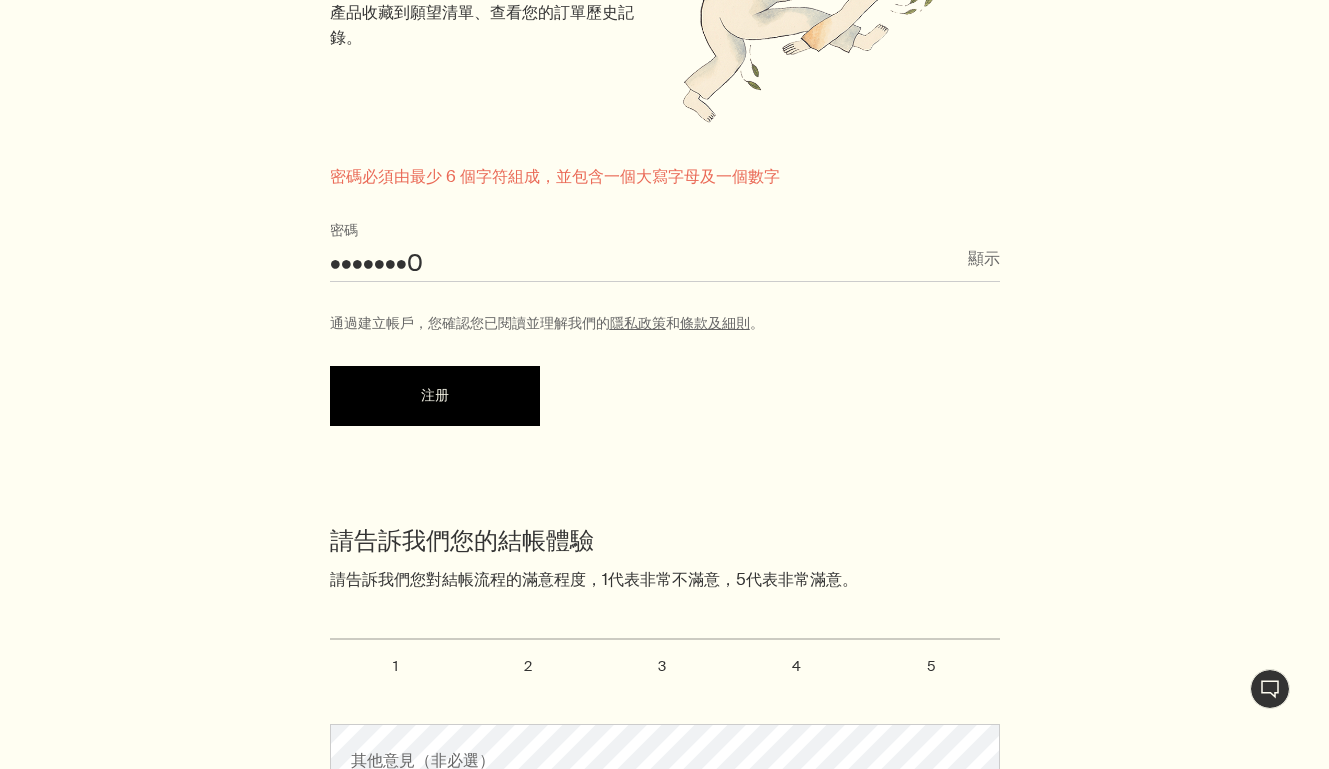 click on "注册" at bounding box center (435, 396) 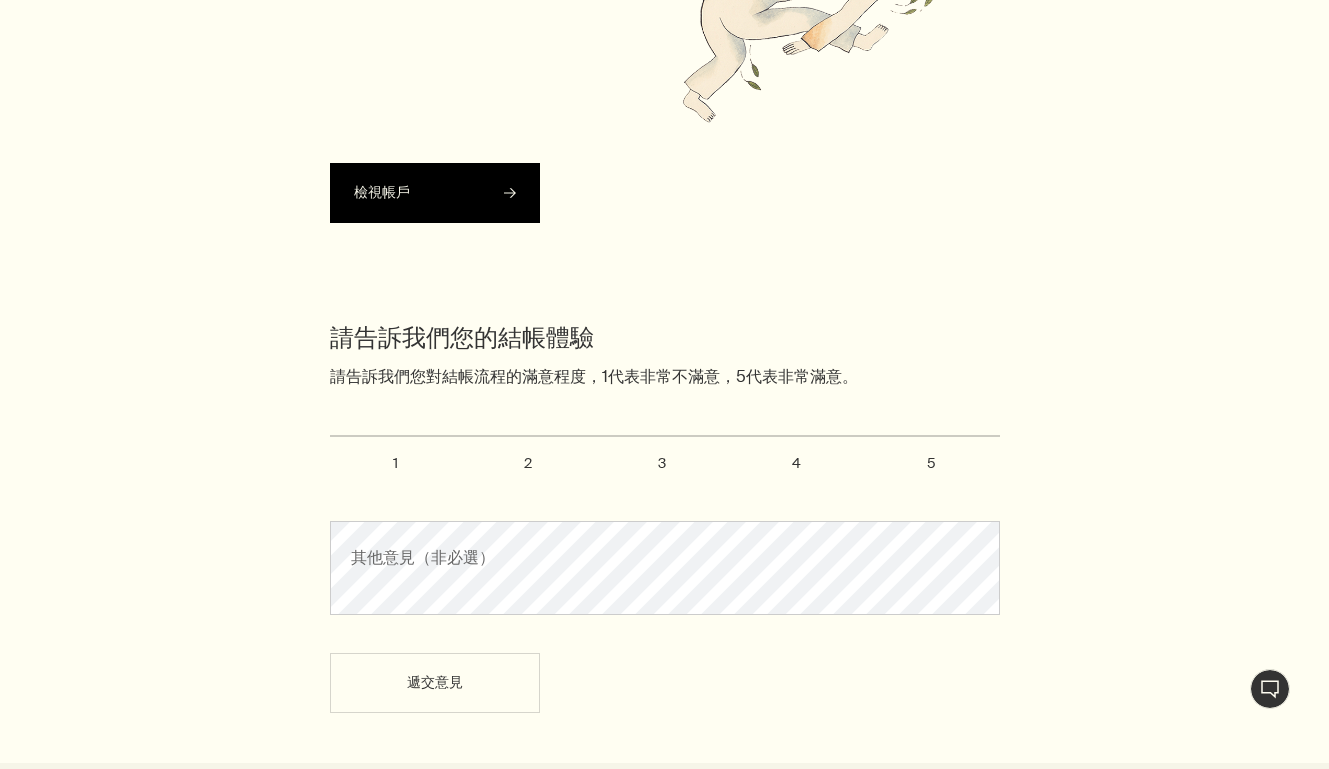 click on "檢視帳戶   rightArrow" at bounding box center [435, 193] 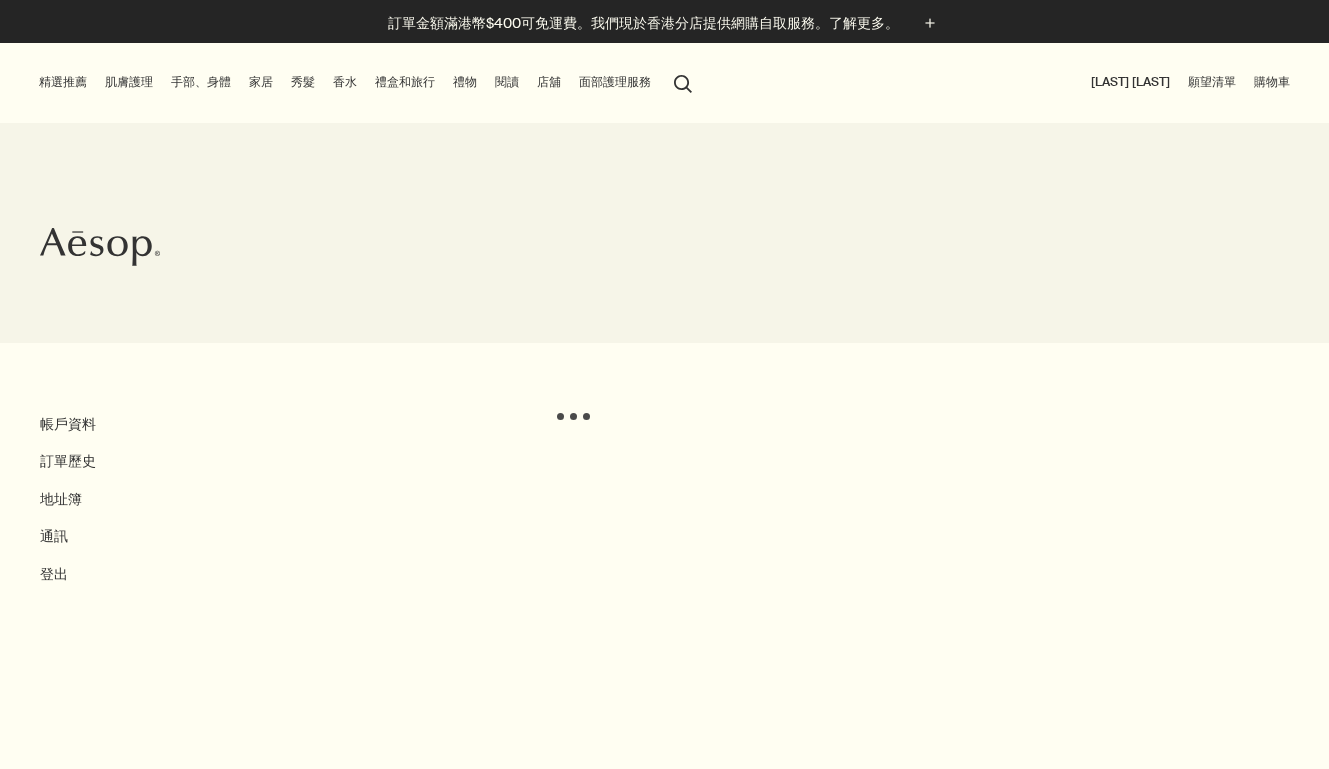 scroll, scrollTop: 0, scrollLeft: 0, axis: both 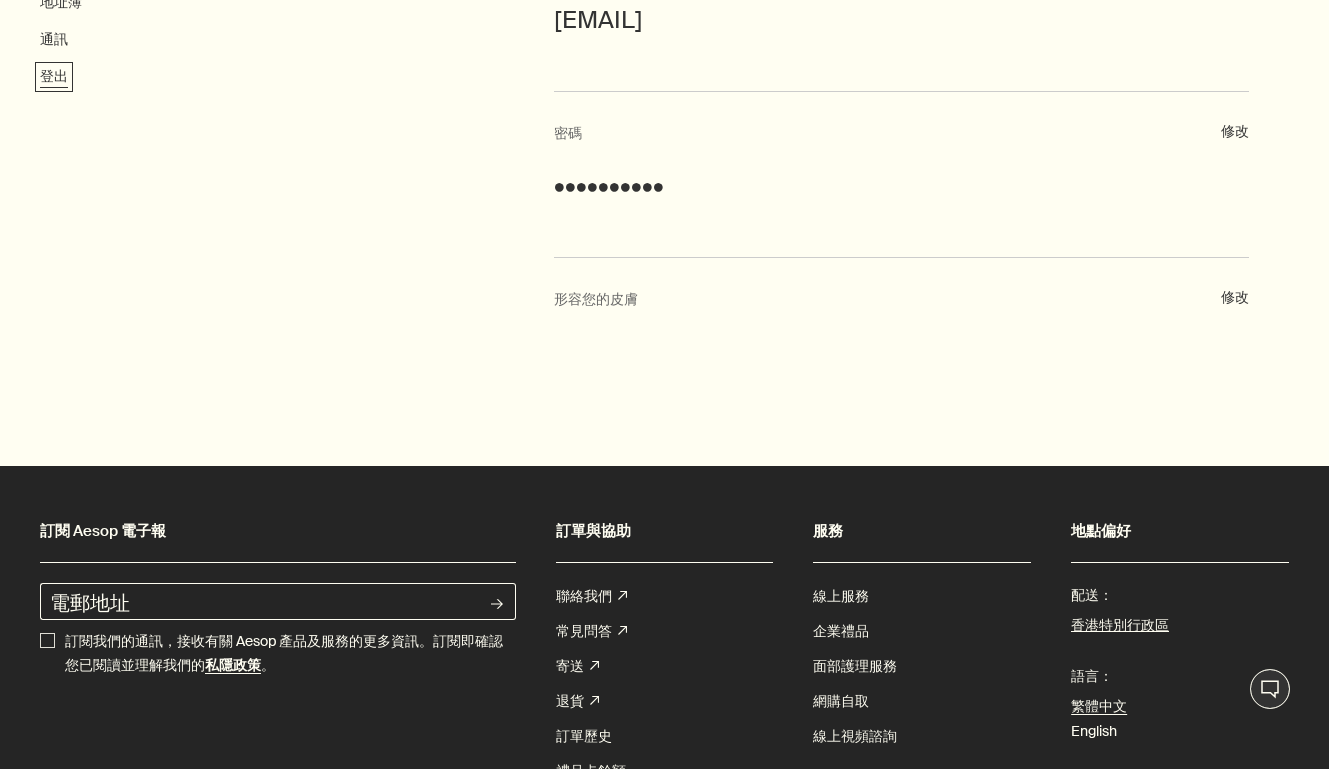 click on "登出" at bounding box center [54, 77] 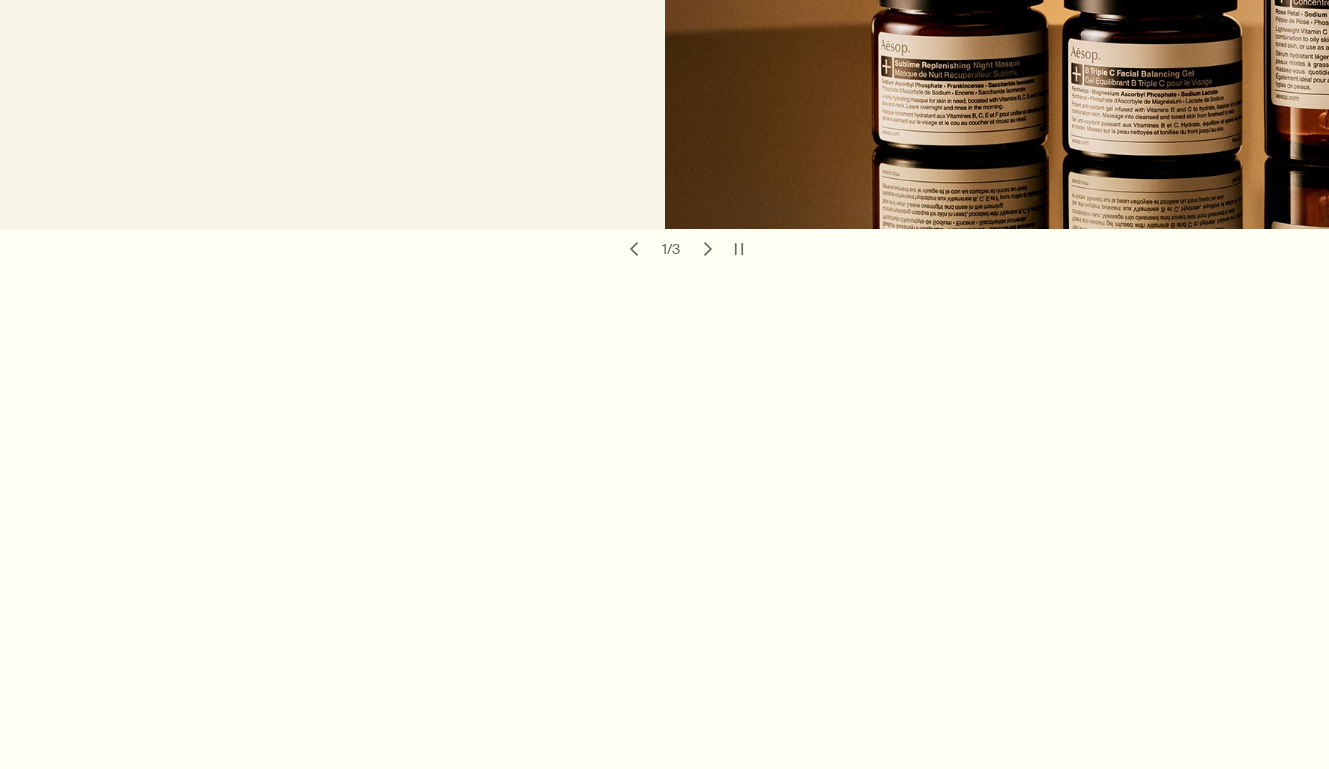 scroll, scrollTop: 0, scrollLeft: 0, axis: both 